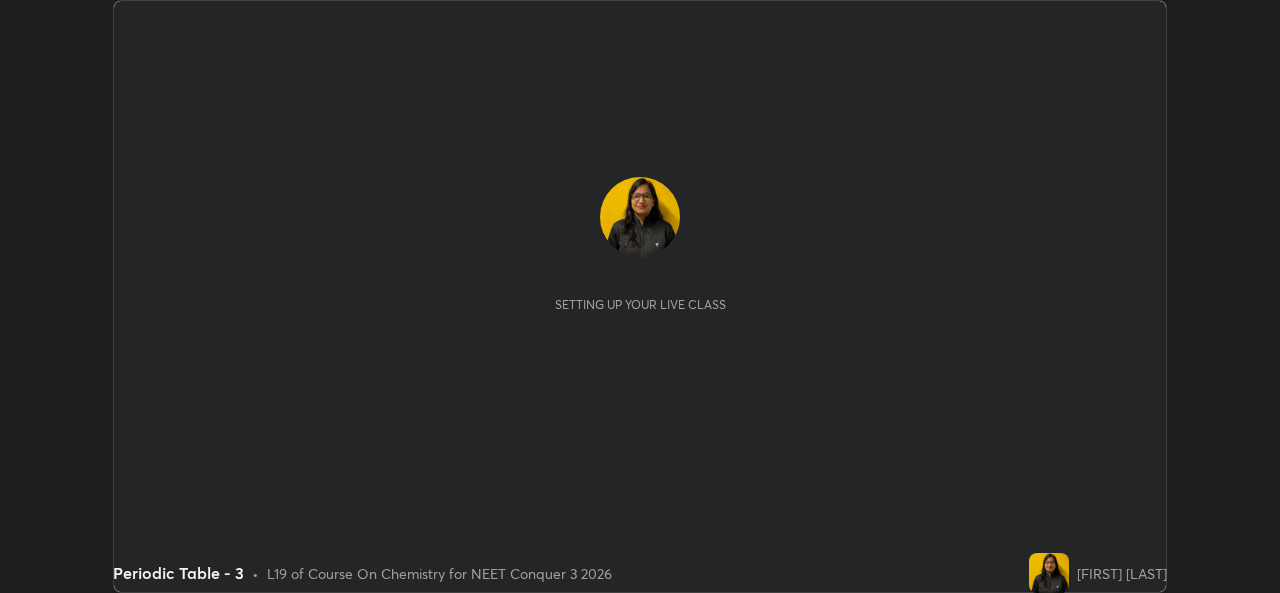 scroll, scrollTop: 0, scrollLeft: 0, axis: both 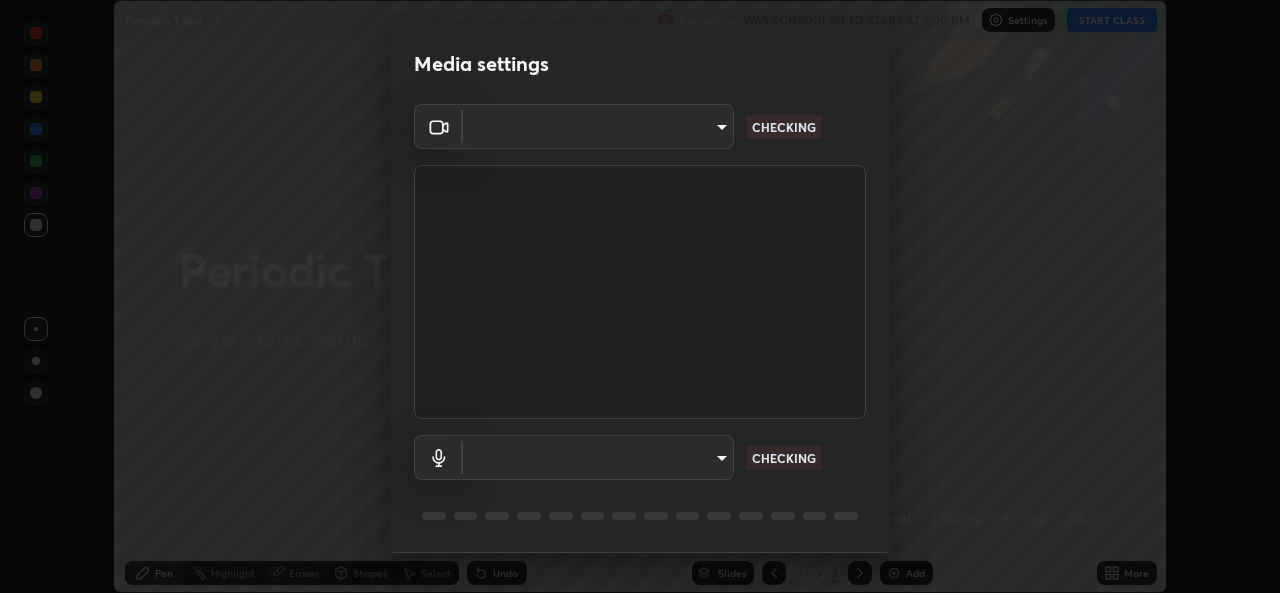 type on "9788daf0cbf52dd0d374ba9f0d4f11576c03820bc15fcf9a4a11f890b69d92bf" 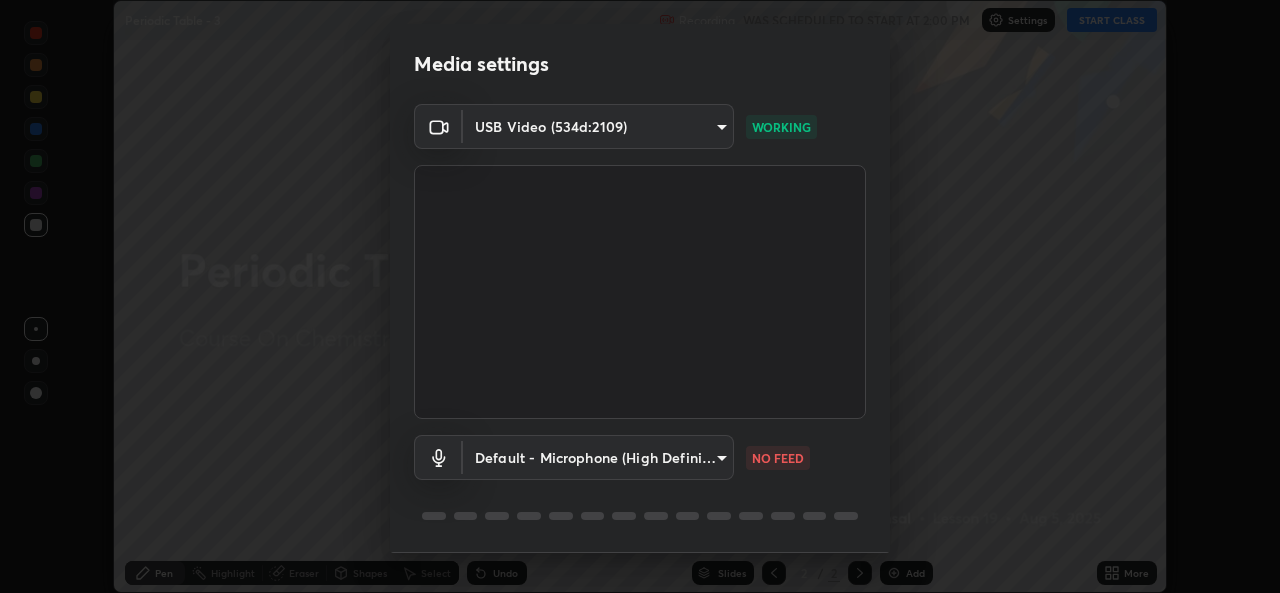 scroll, scrollTop: 63, scrollLeft: 0, axis: vertical 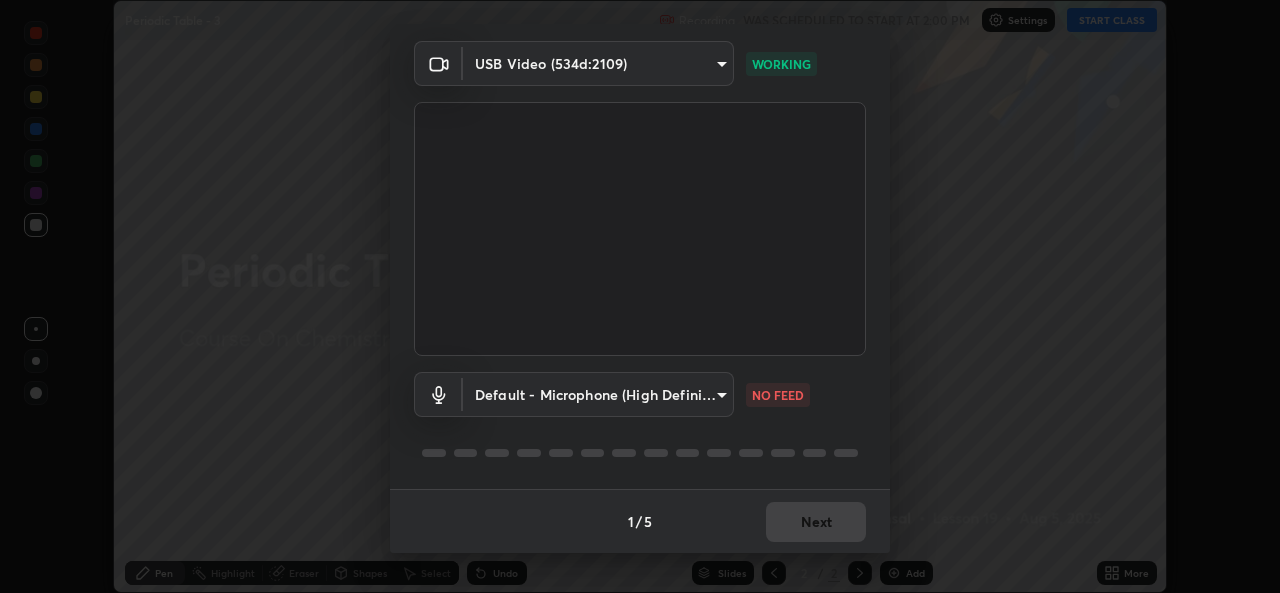 click on "Erase all Periodic Table - 3 Recording WAS SCHEDULED TO START AT  2:00 PM Settings START CLASS Setting up your live class Periodic Table - 3 • L19 of Course On Chemistry for NEET Conquer 3 2026 [FIRST] [LAST] Pen Highlight Eraser Shapes Select Undo Slides 2 / 2 Add More No doubts shared Encourage your learners to ask a doubt for better clarity Report an issue Reason for reporting Buffering Chat not working Audio - Video sync issue Educator video quality low ​ Attach an image Report Media settings USB Video (534d:2109) 9788daf0cbf52dd0d374ba9f0d4f11576c03820bc15fcf9a4a11f890b69d92bf WORKING Default - Microphone (High Definition Audio Device) default NO FEED 1 / 5 Next" at bounding box center (640, 296) 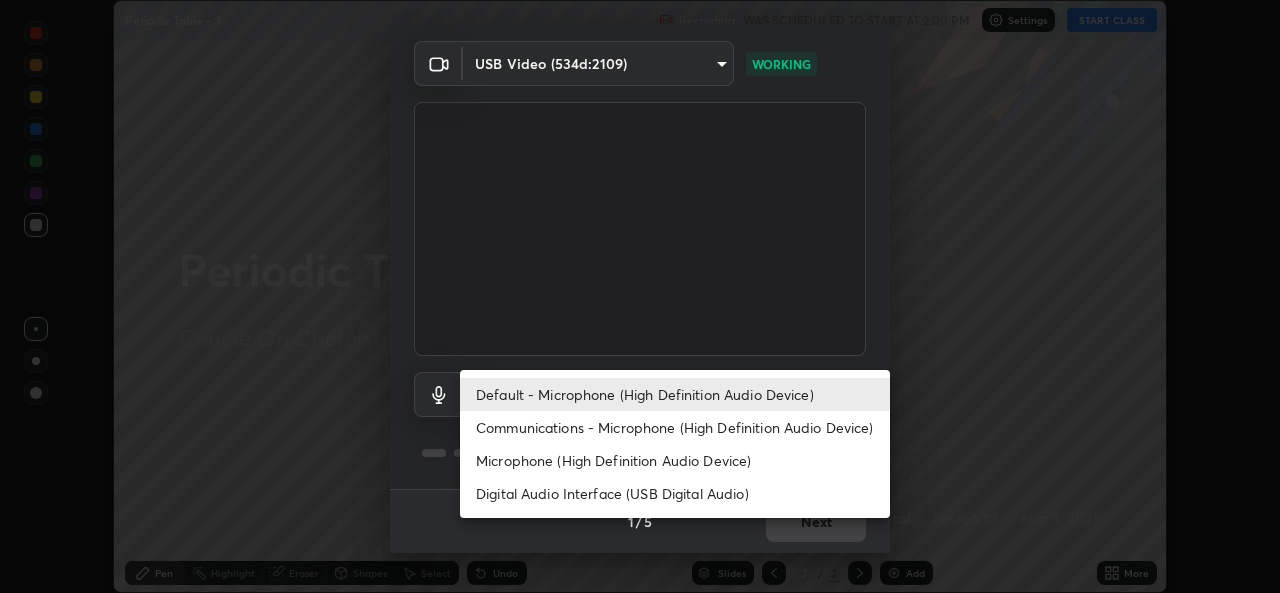 click on "Microphone (High Definition Audio Device)" at bounding box center [675, 460] 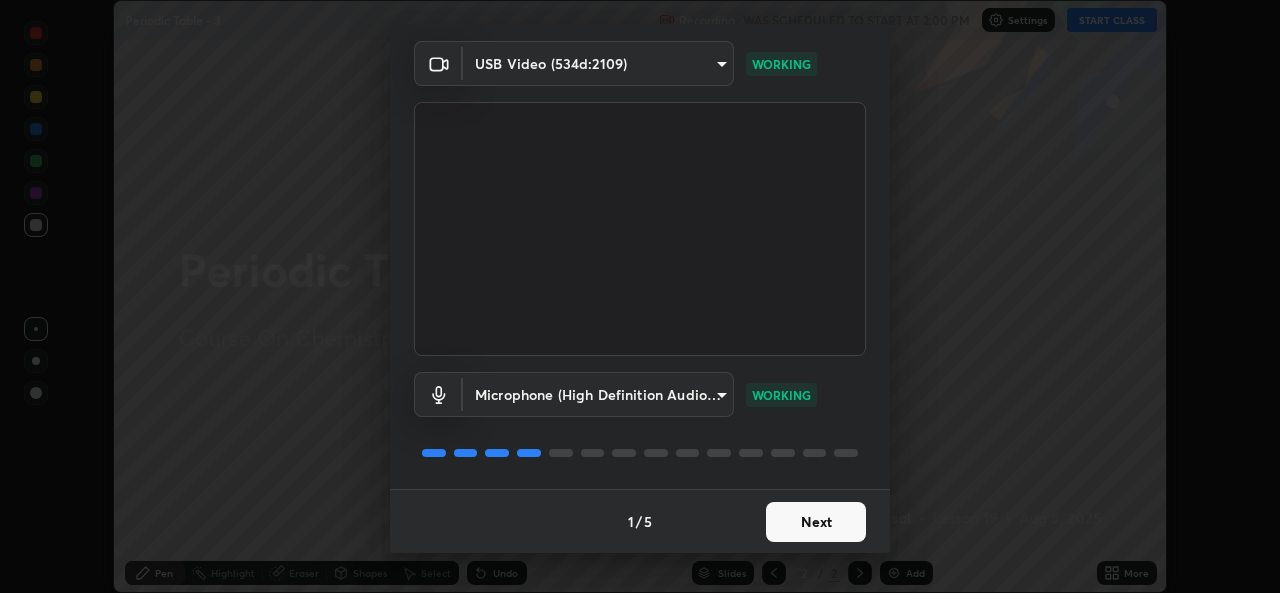 click on "Next" at bounding box center [816, 522] 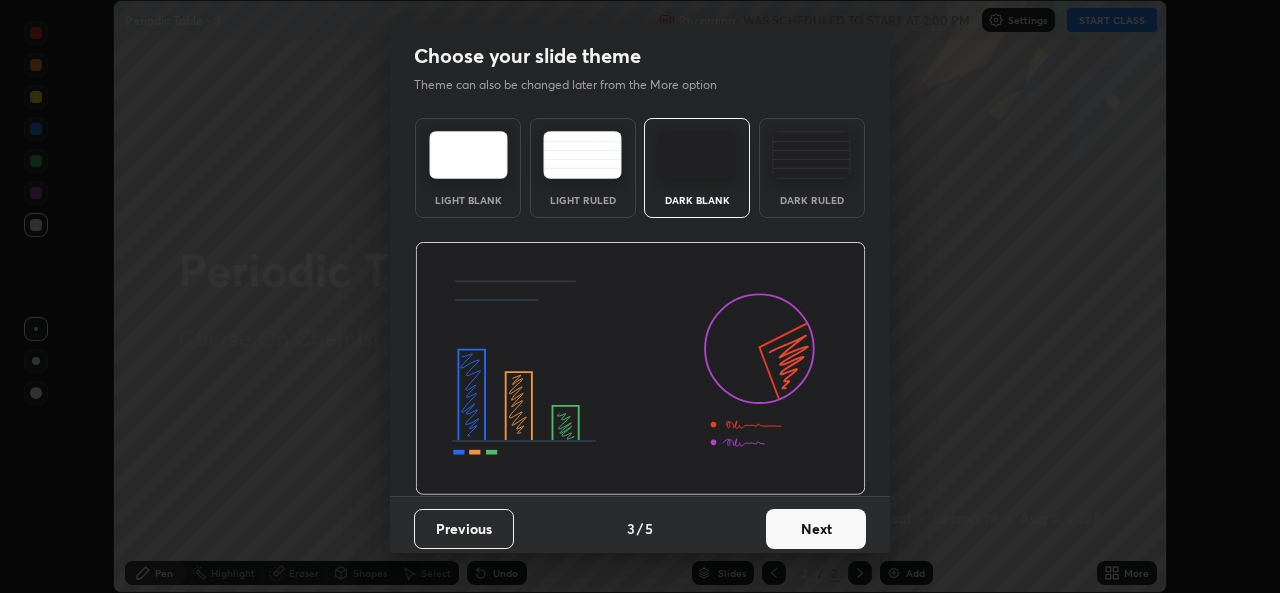 click on "Next" at bounding box center [816, 529] 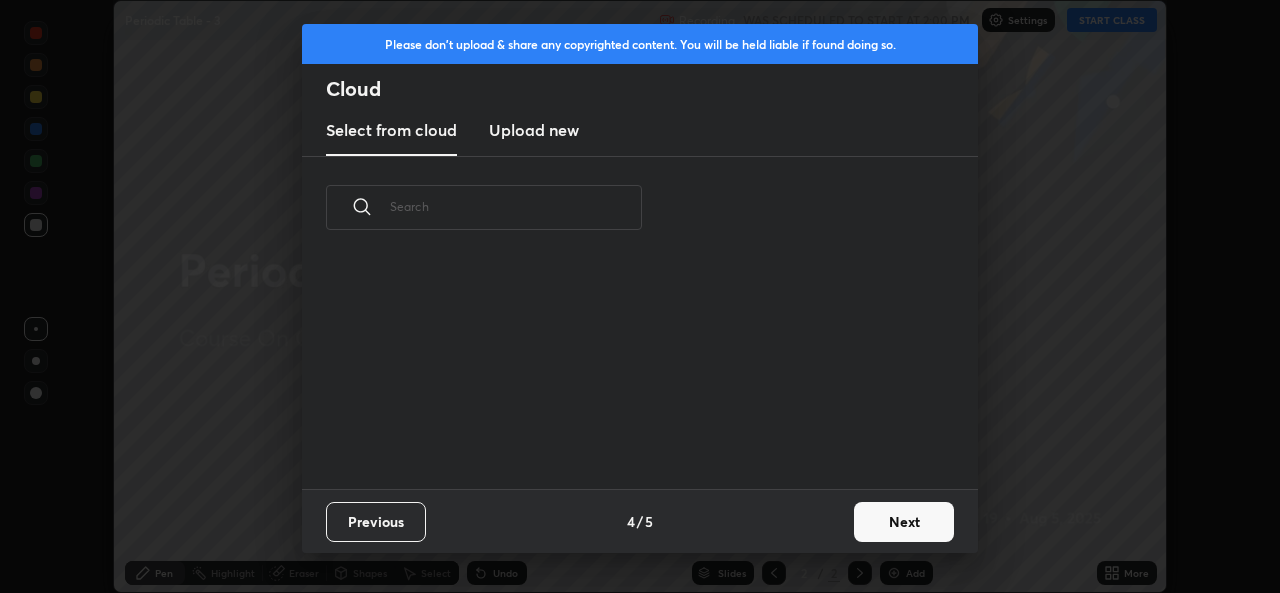 click on "Previous 4 / 5 Next" at bounding box center [640, 521] 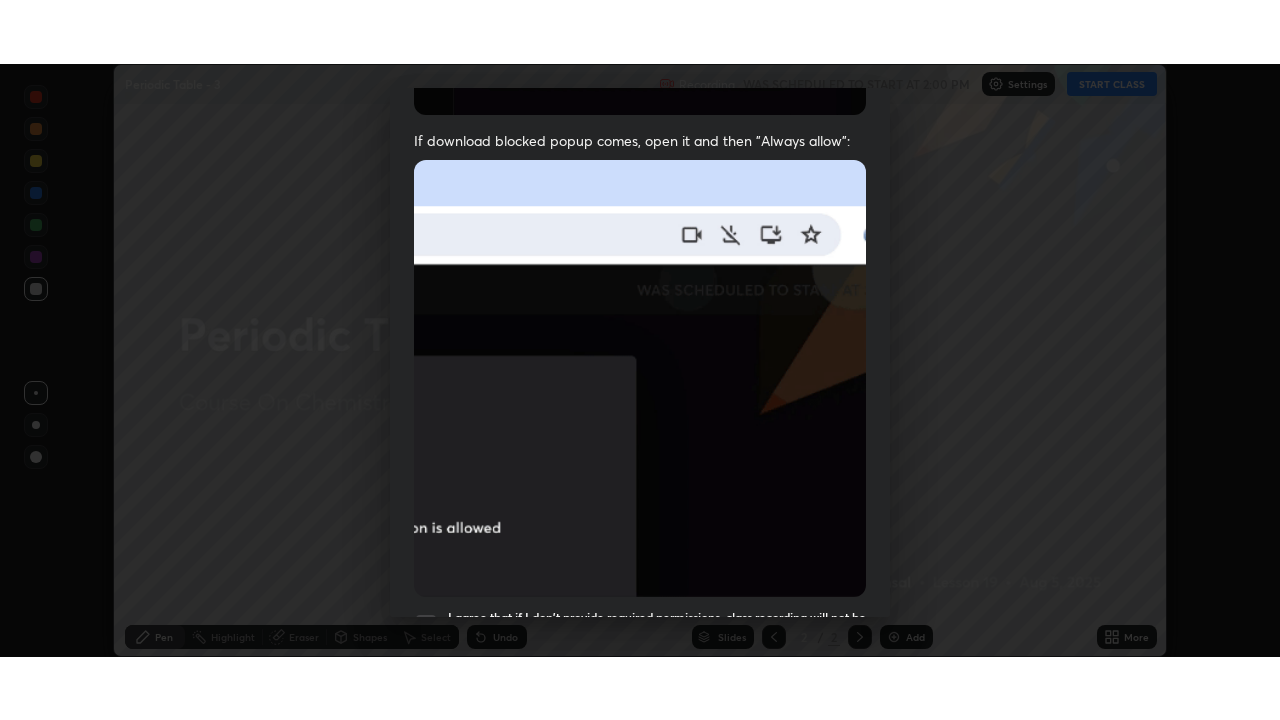 scroll, scrollTop: 471, scrollLeft: 0, axis: vertical 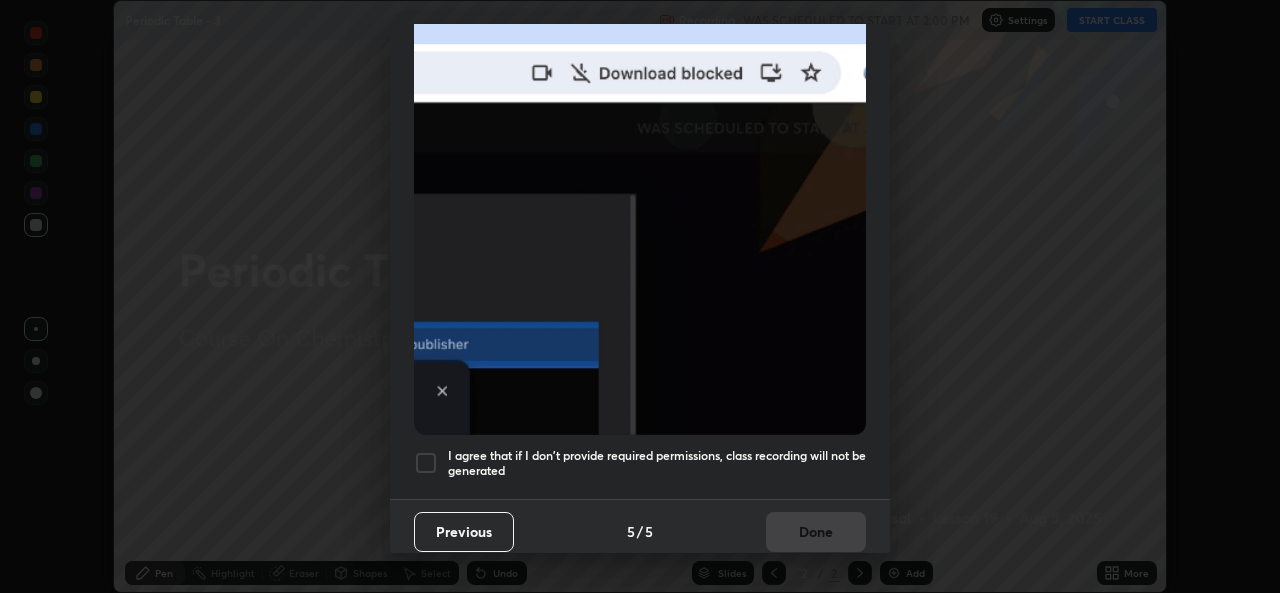 click at bounding box center (426, 463) 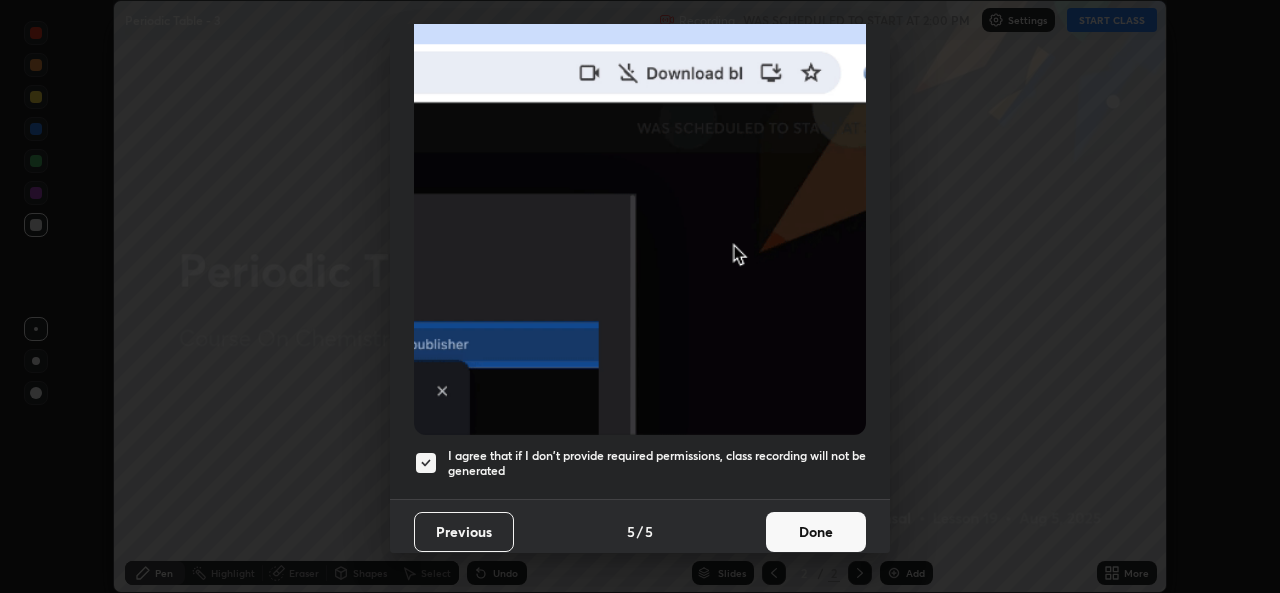 click on "Done" at bounding box center [816, 532] 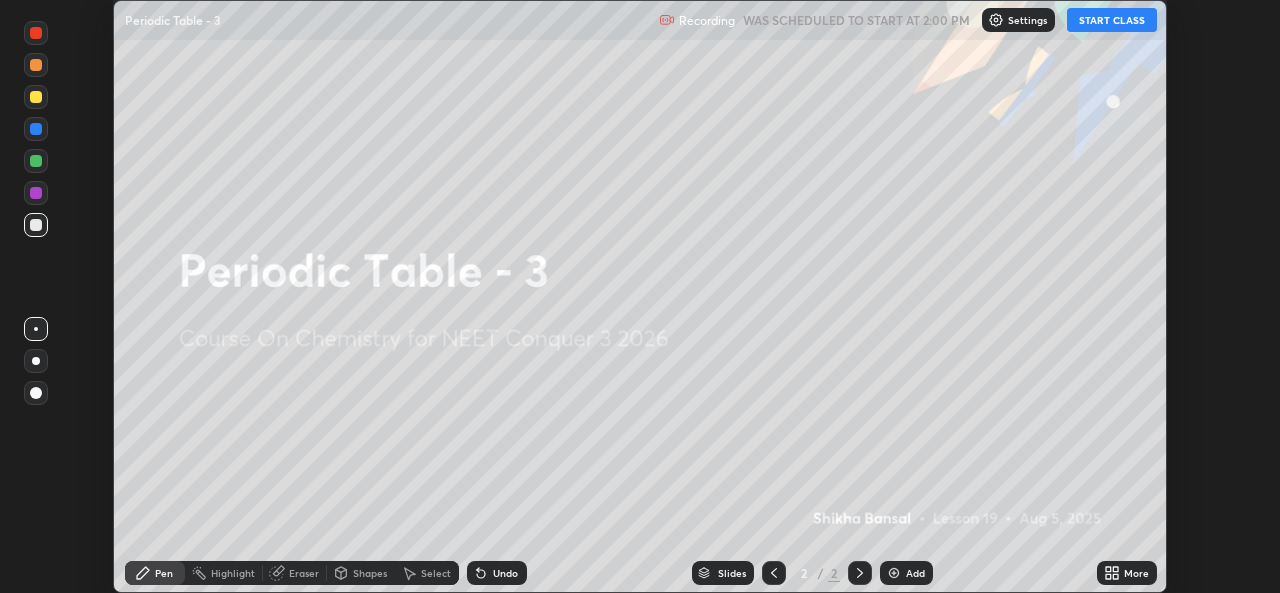 click on "START CLASS" at bounding box center [1112, 20] 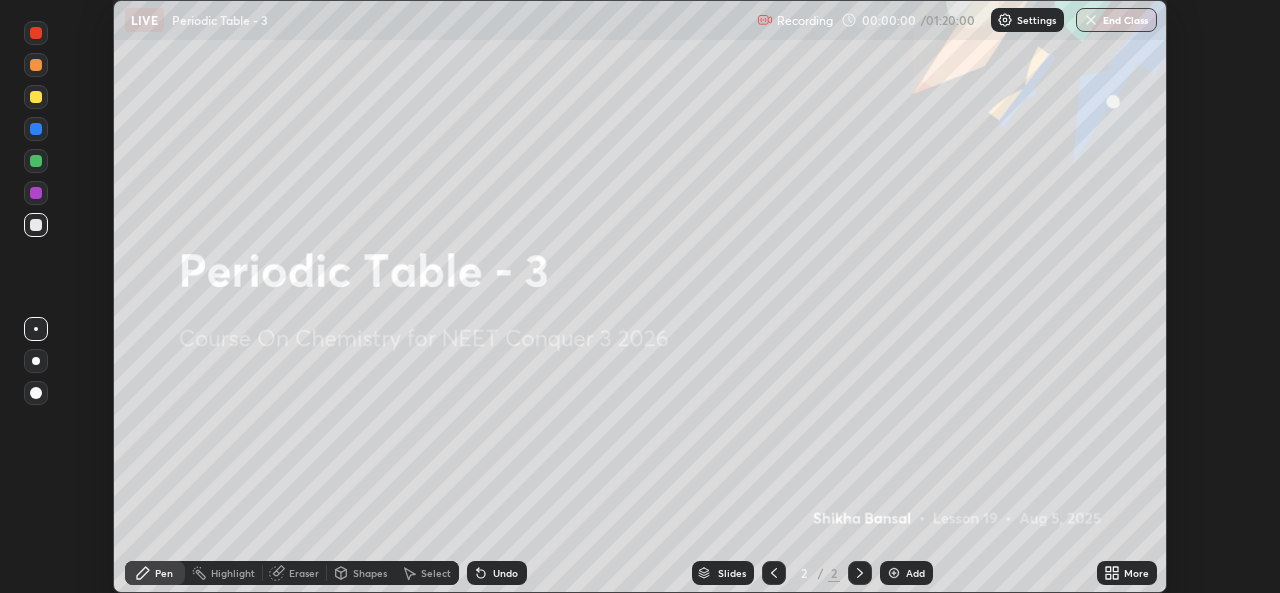 click 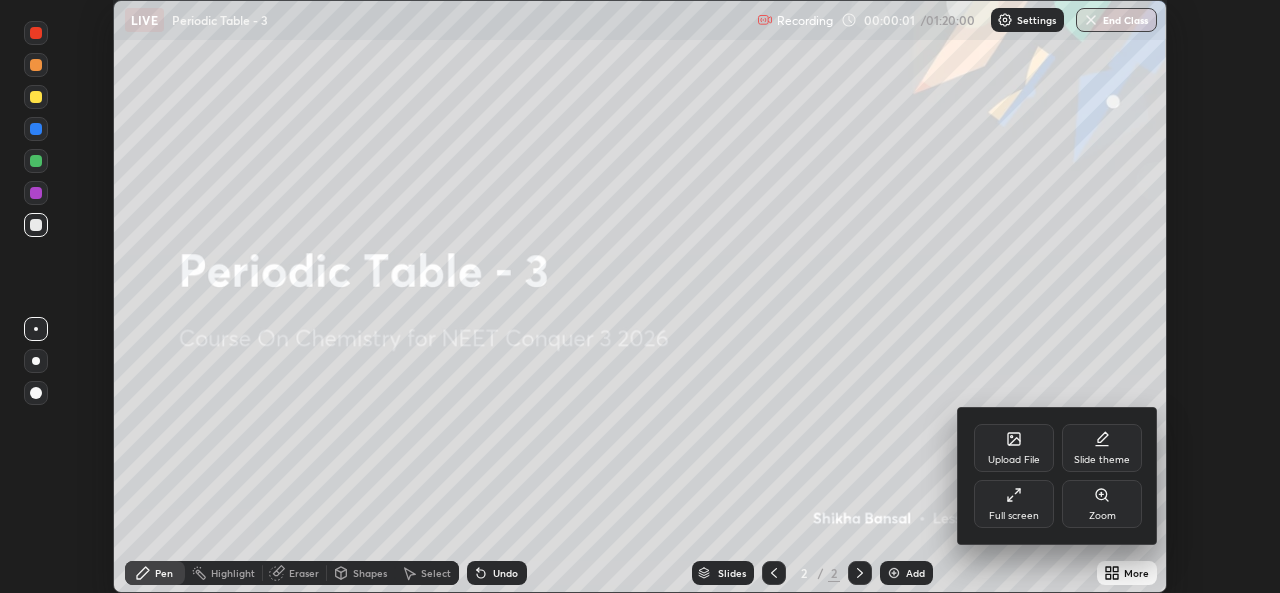 click on "Full screen" at bounding box center (1014, 504) 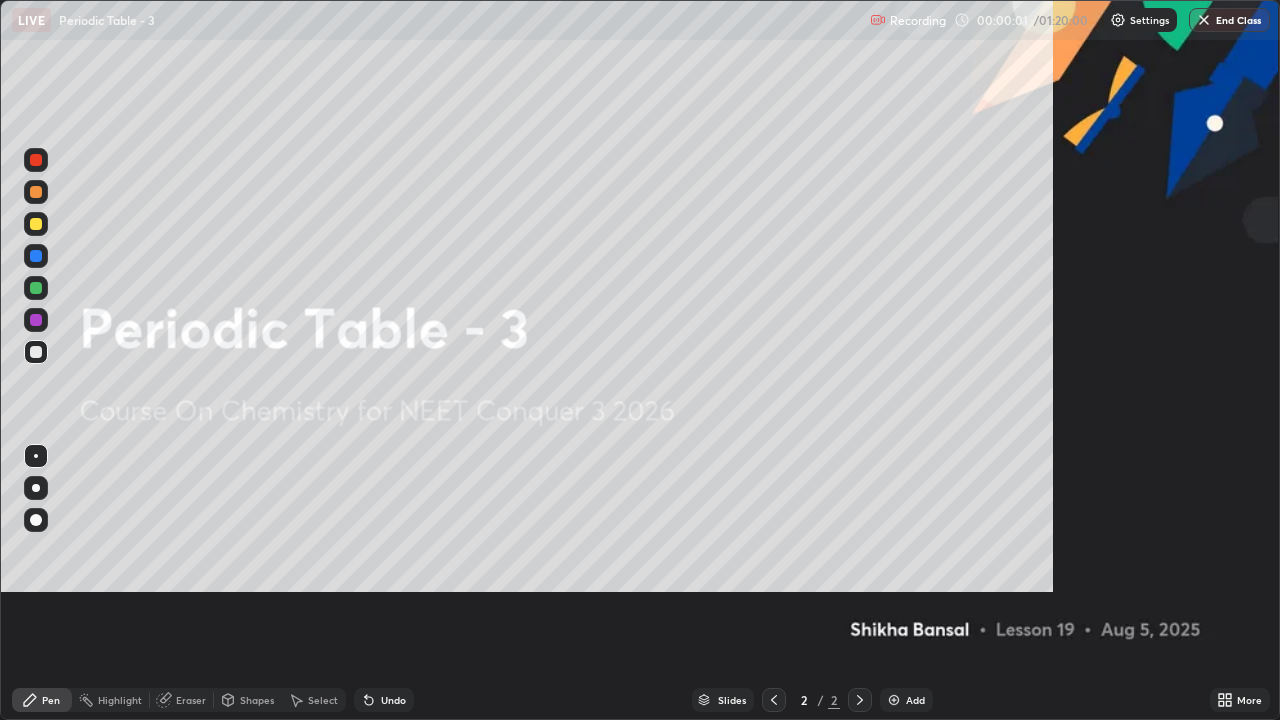 scroll, scrollTop: 99280, scrollLeft: 98720, axis: both 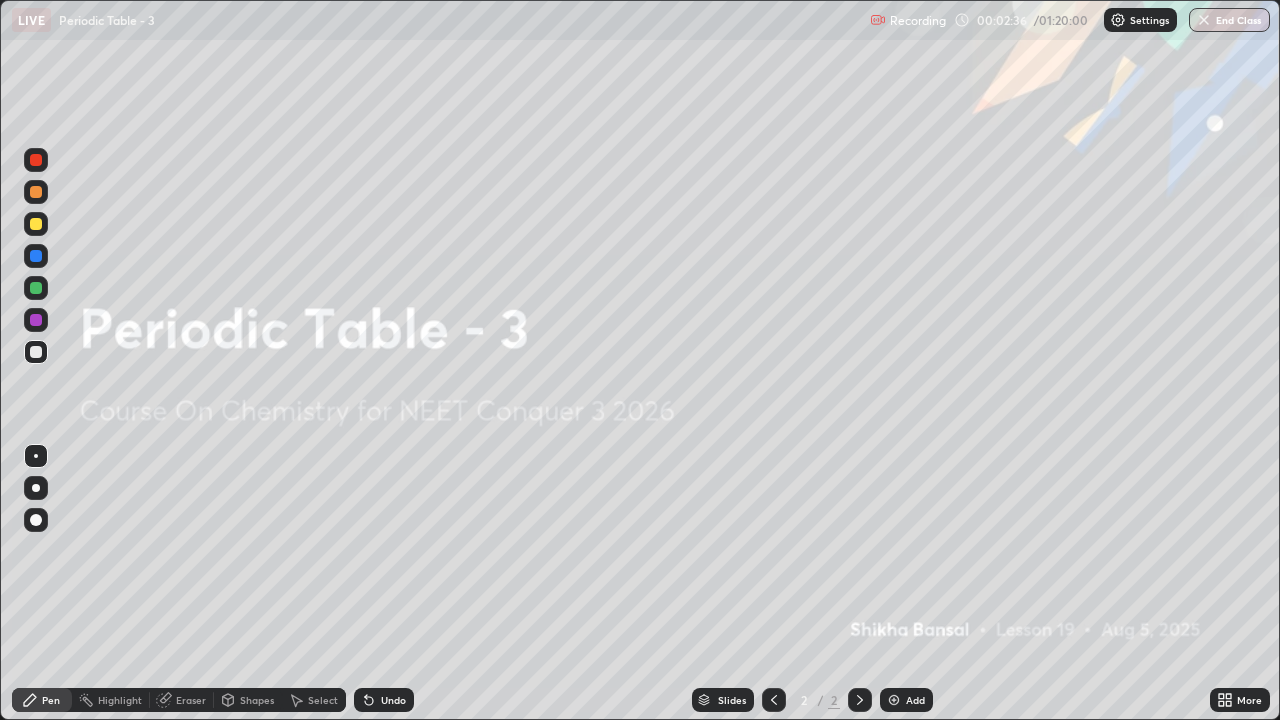 click at bounding box center [894, 700] 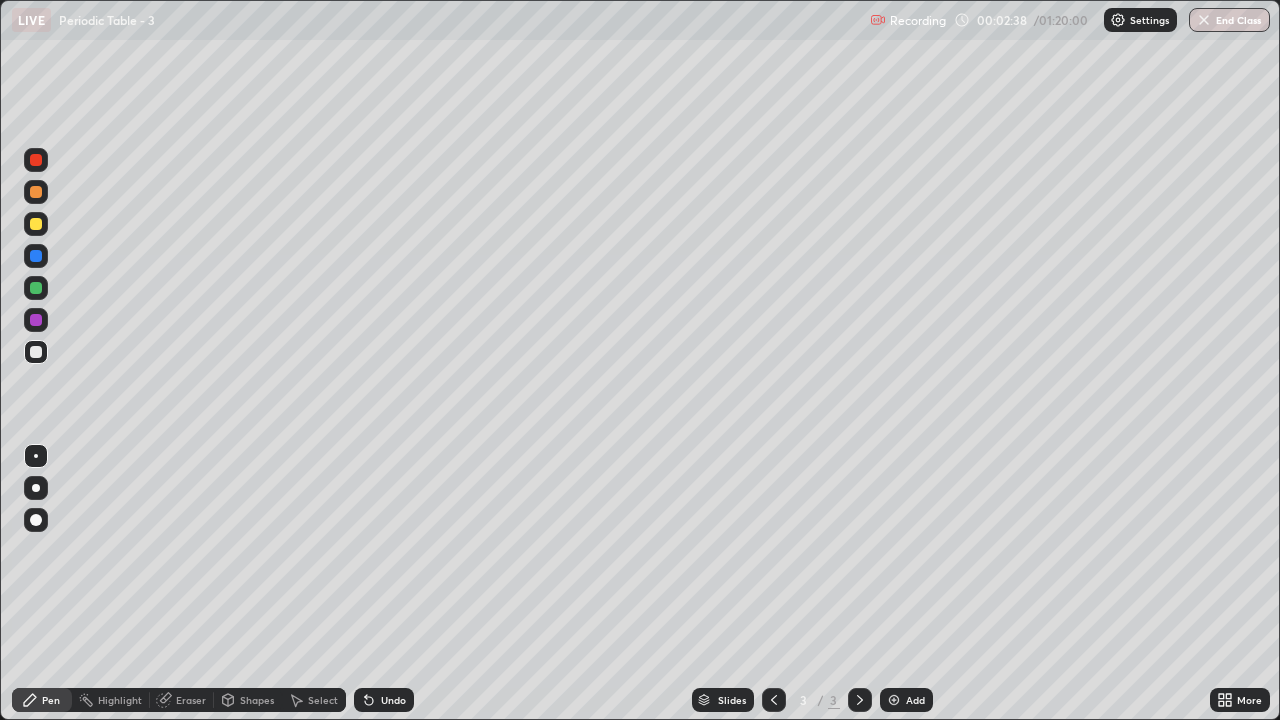 click at bounding box center [36, 224] 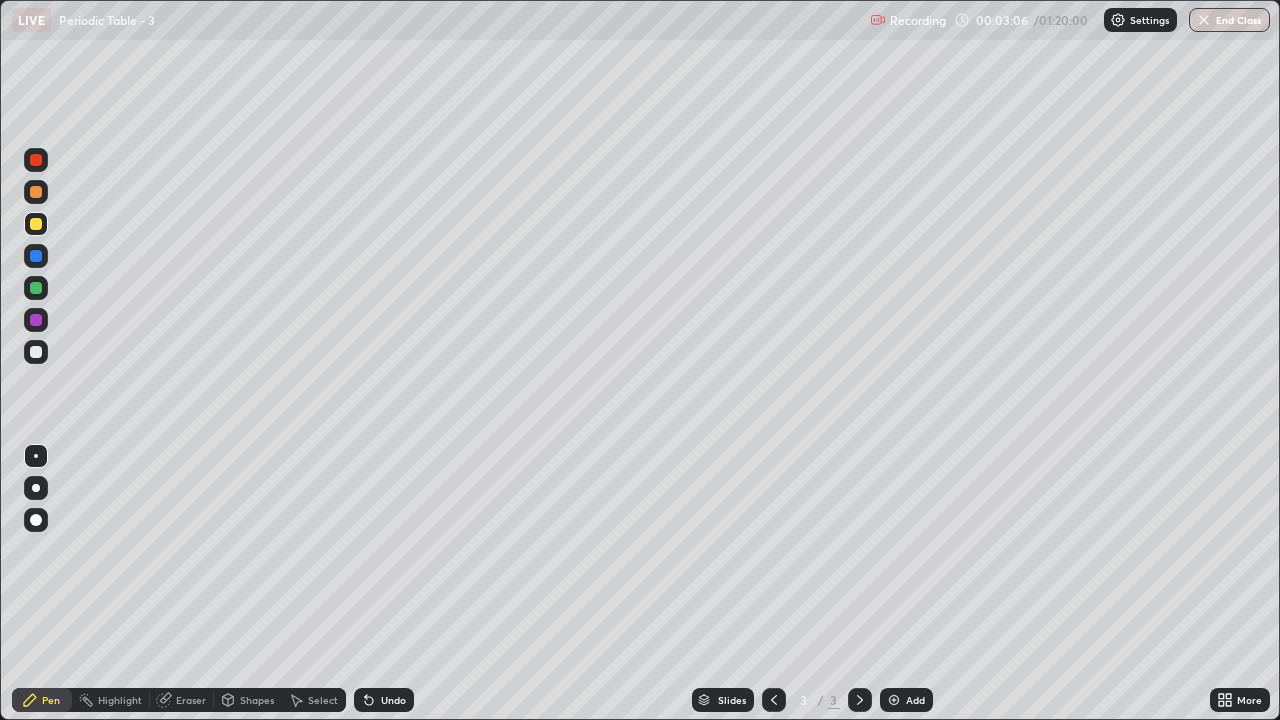click at bounding box center [36, 352] 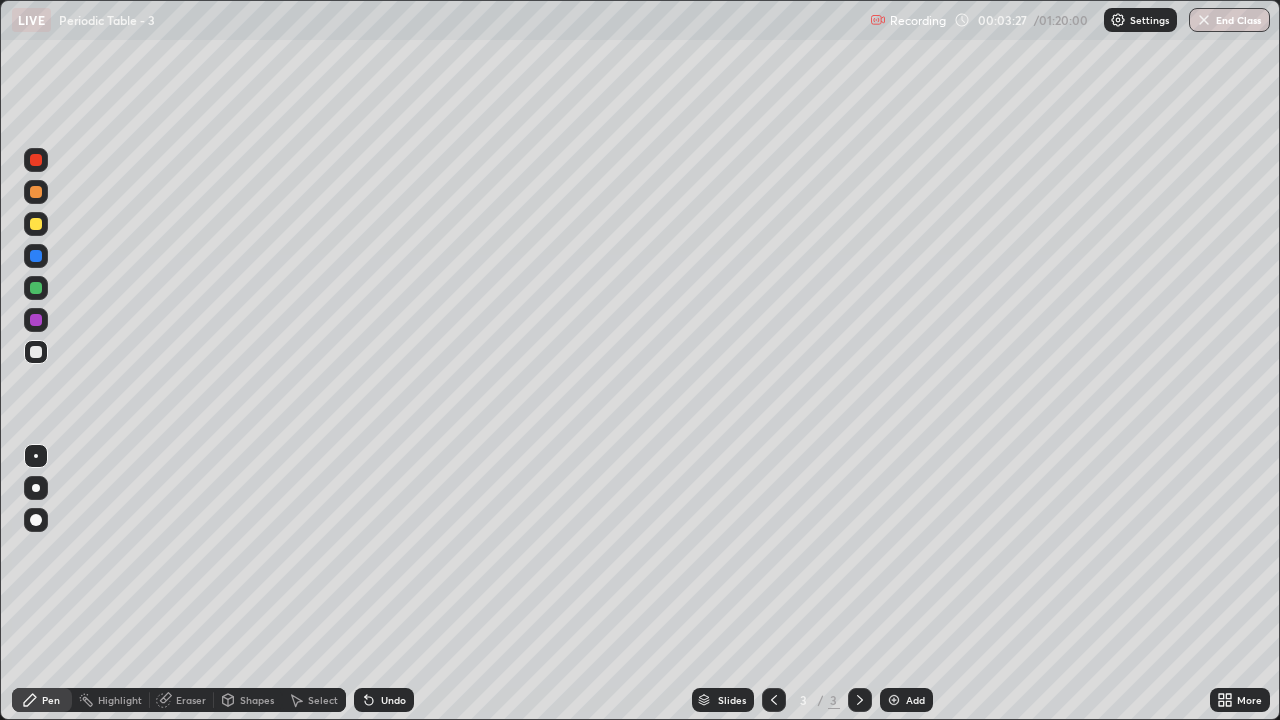 click at bounding box center (36, 288) 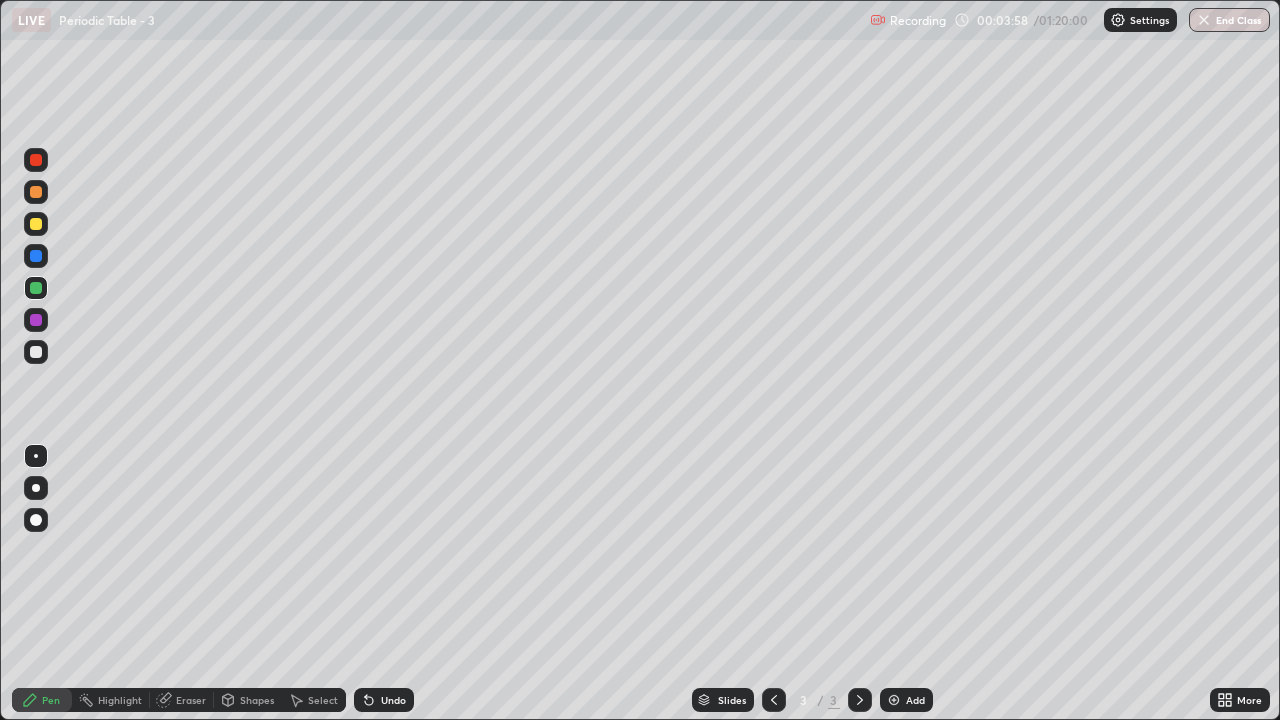 click on "Eraser" at bounding box center [191, 700] 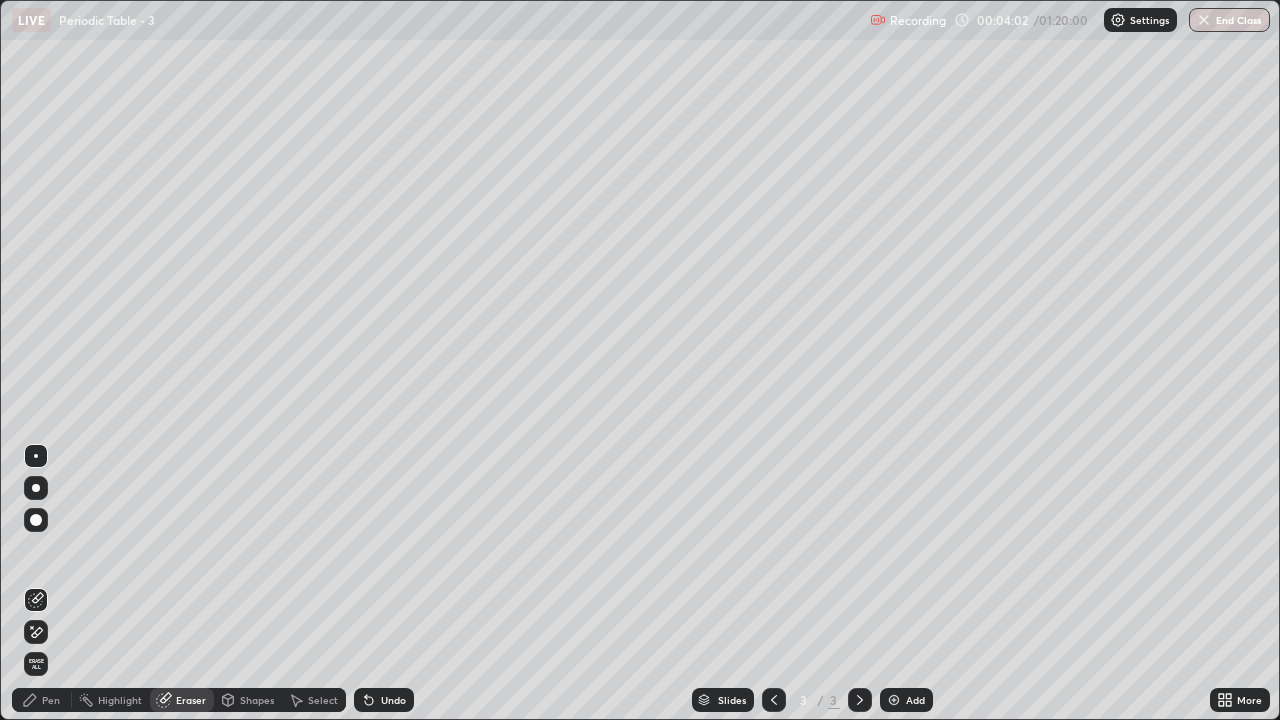 click on "Pen" at bounding box center (51, 700) 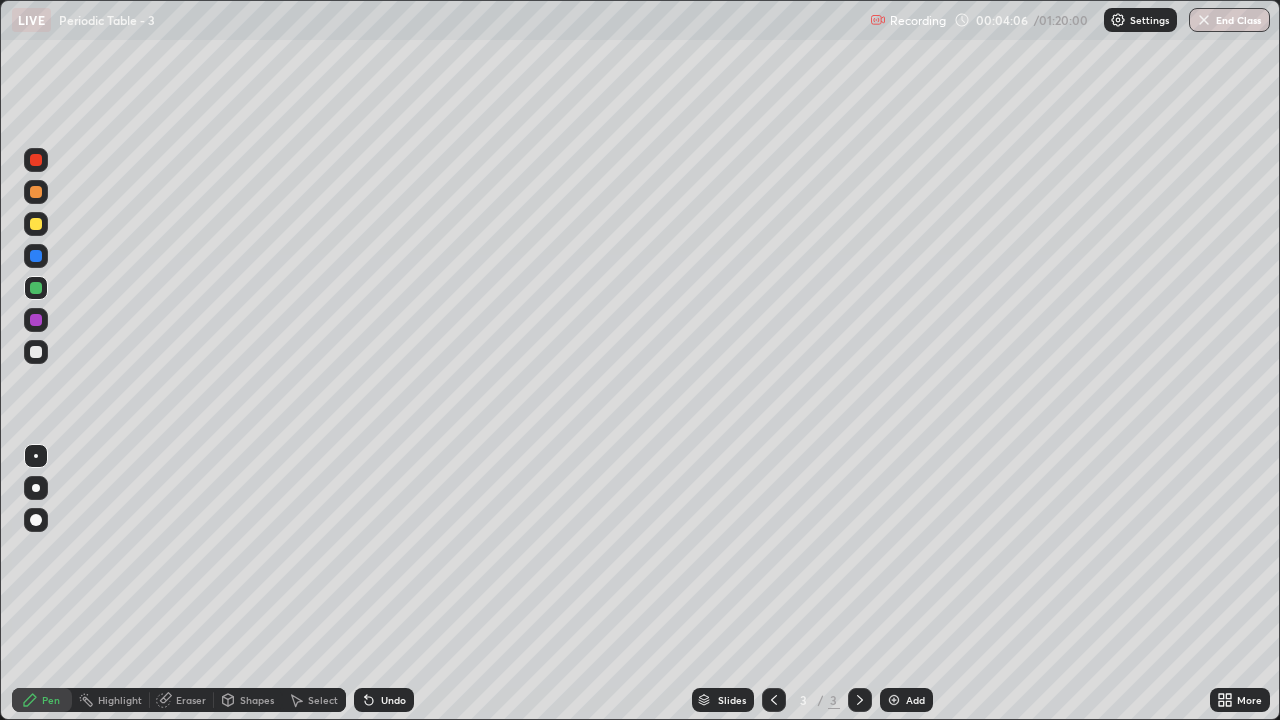 click at bounding box center (36, 352) 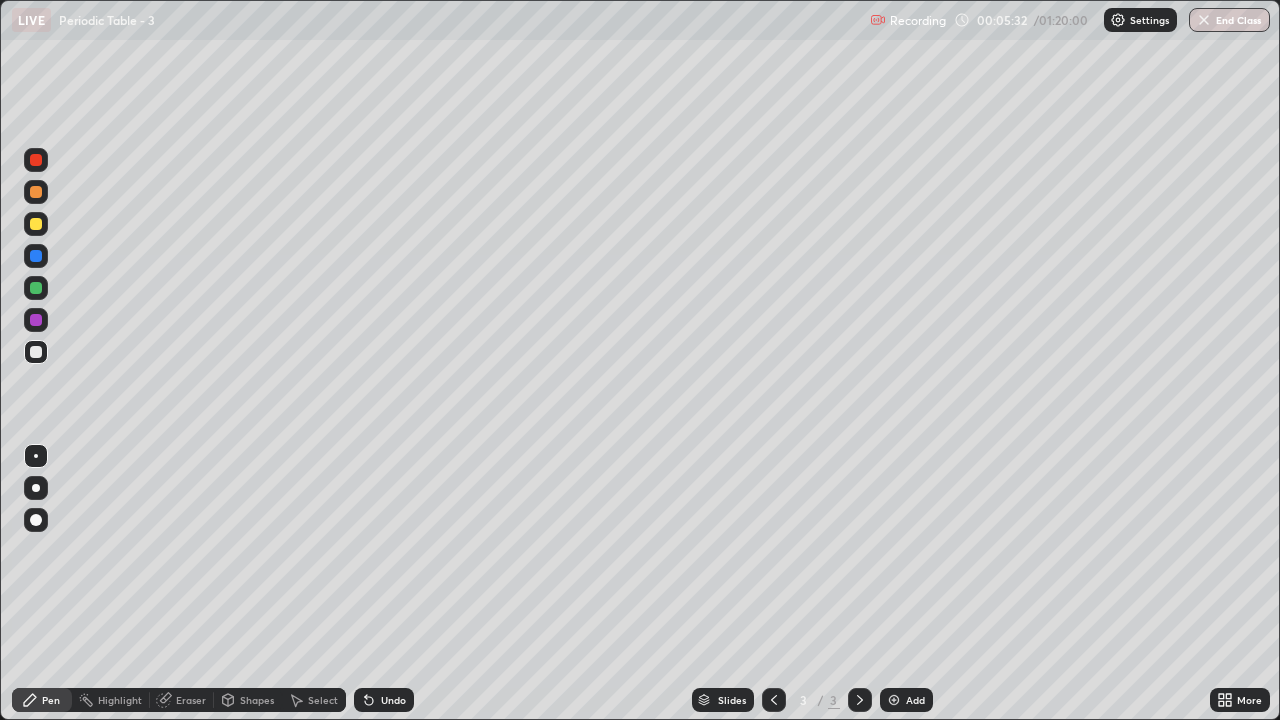 click at bounding box center (36, 224) 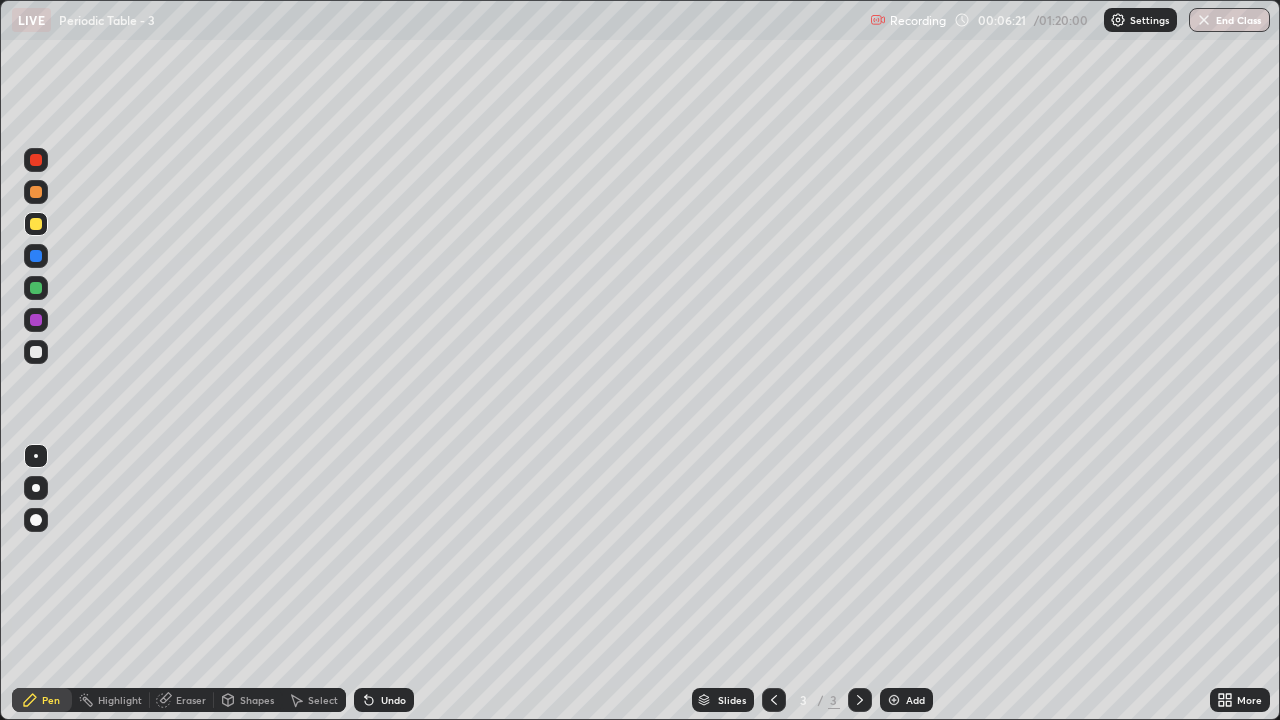 click at bounding box center (36, 352) 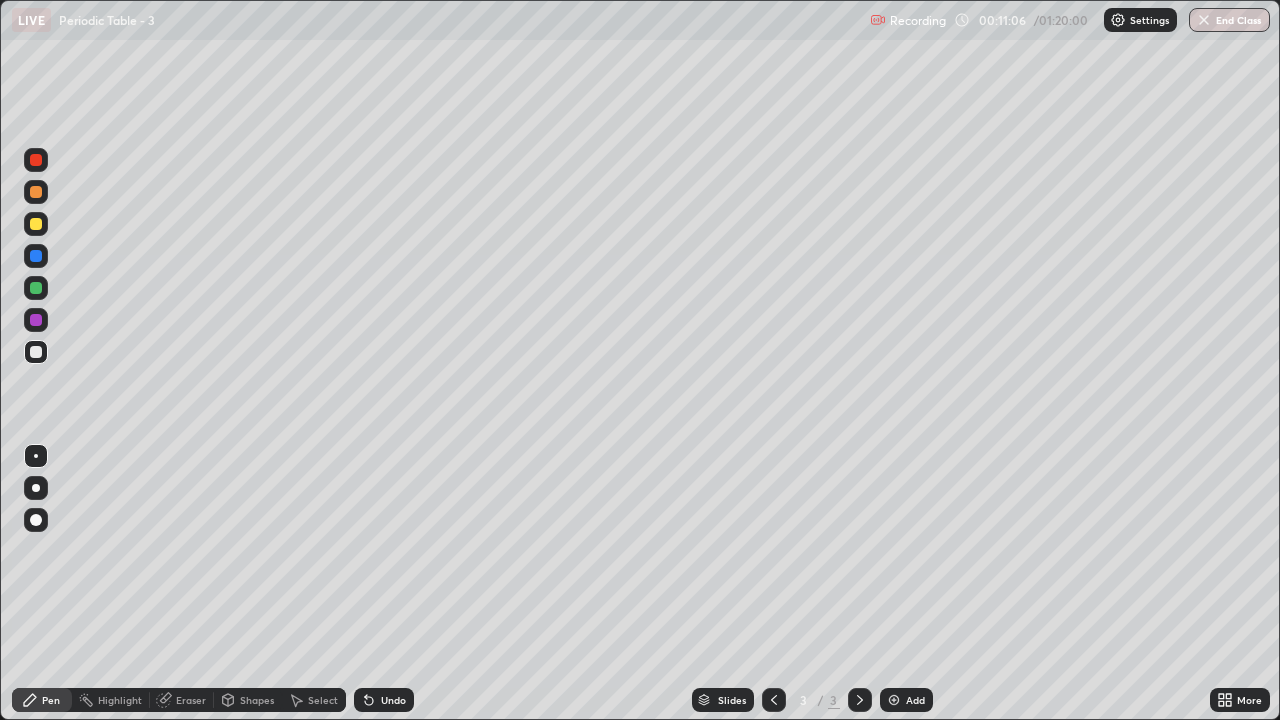 click on "Add" at bounding box center (915, 700) 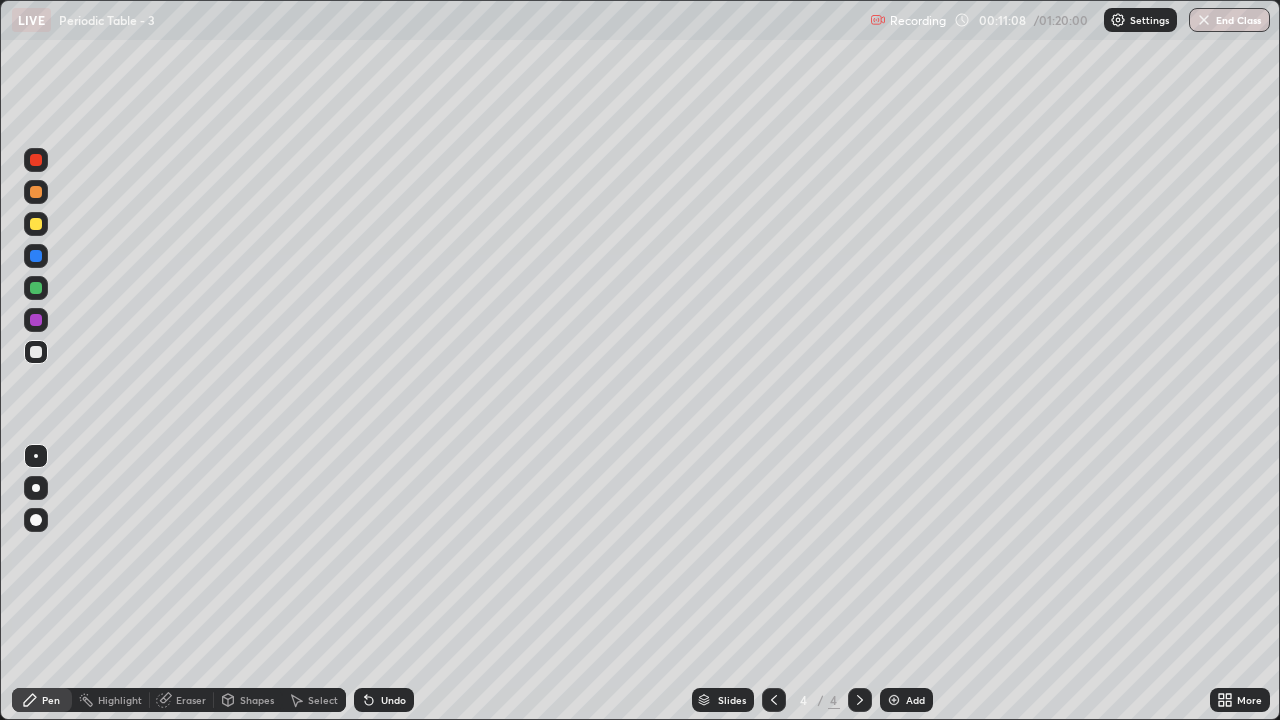 click at bounding box center (36, 224) 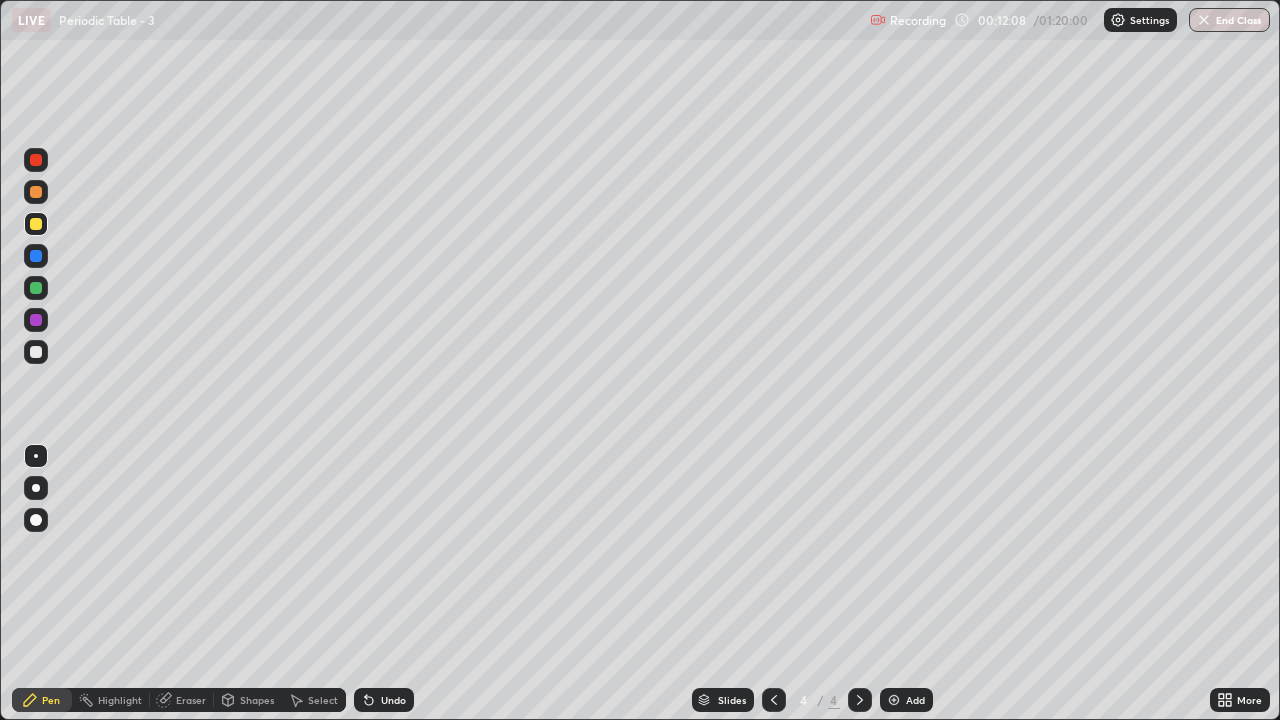 click at bounding box center [36, 352] 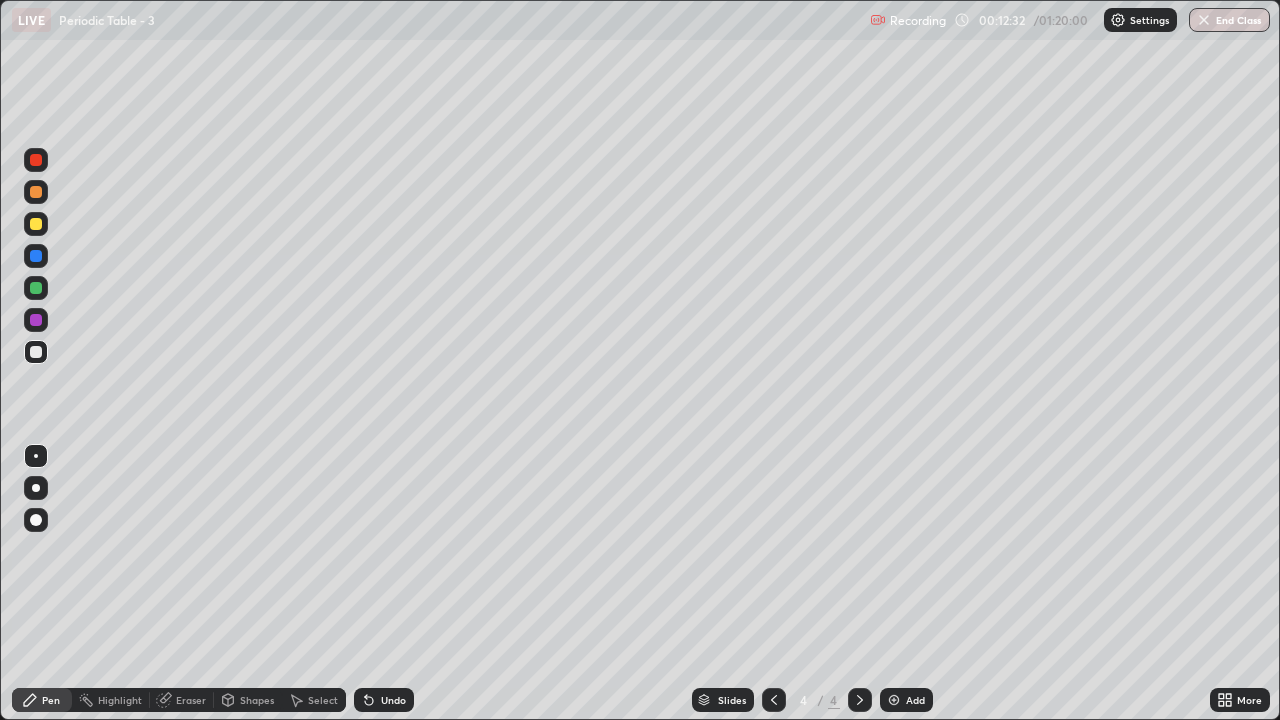 click at bounding box center [36, 224] 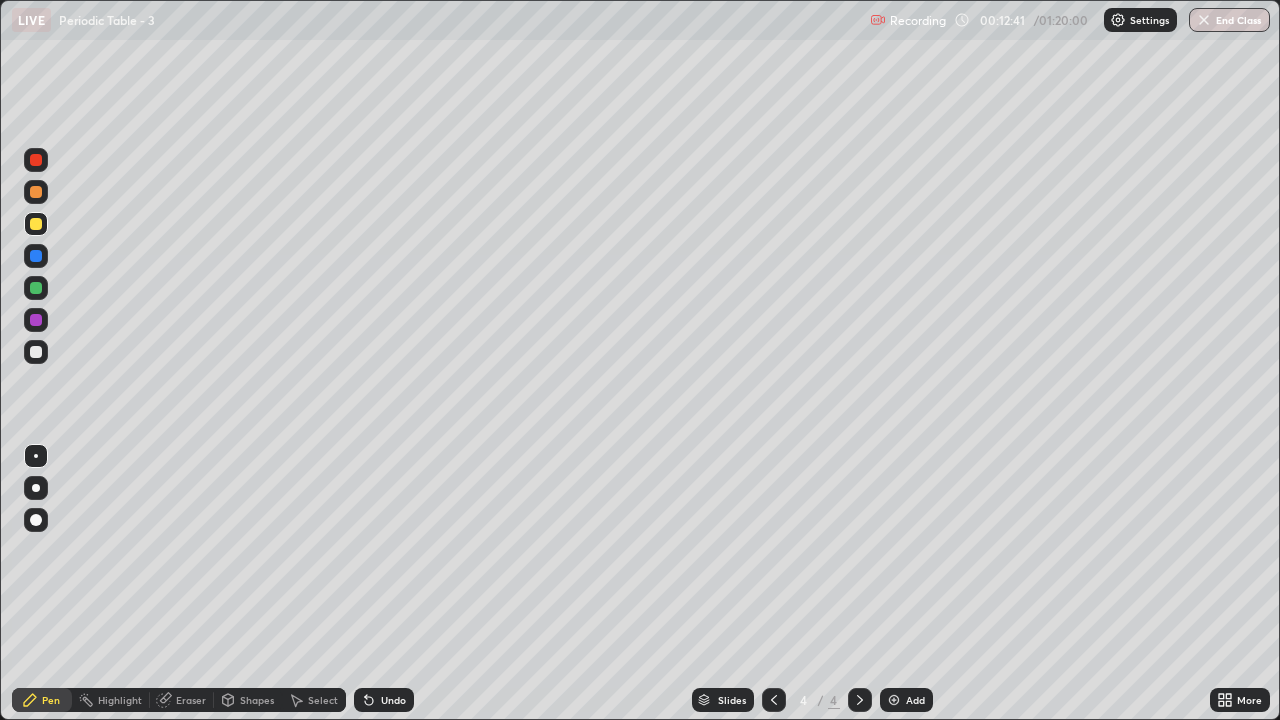 click at bounding box center (36, 352) 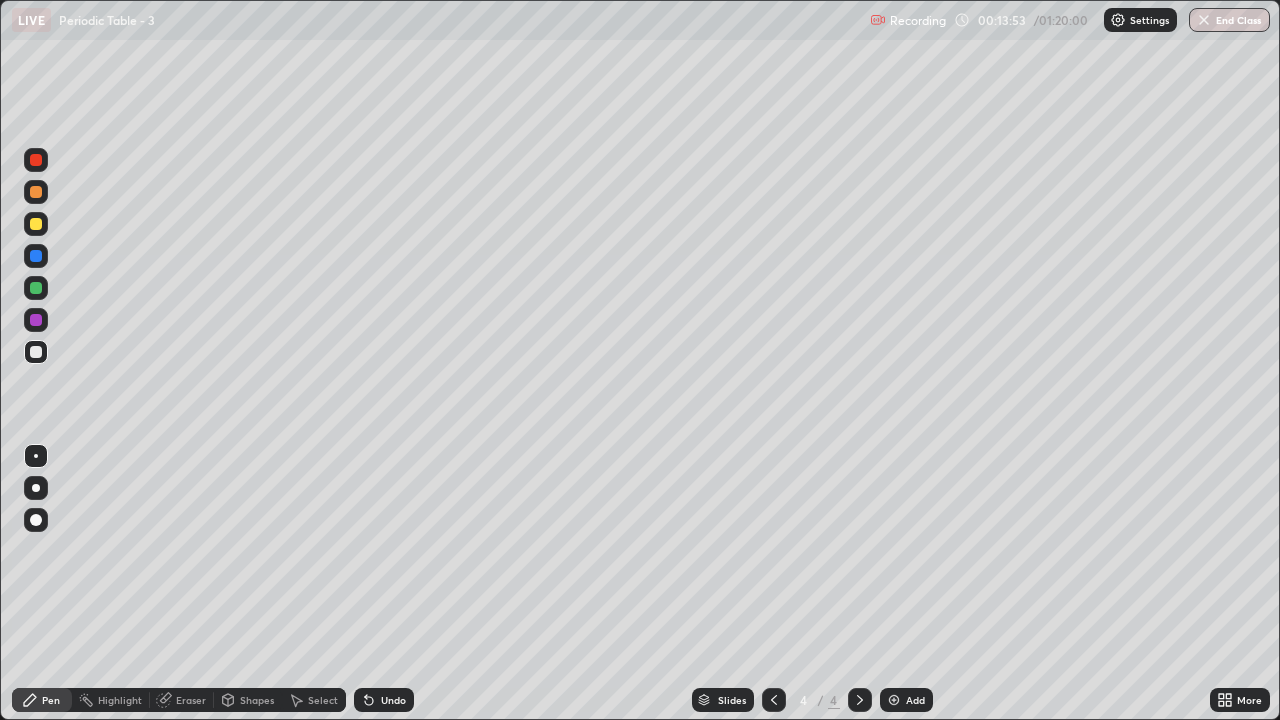 click at bounding box center (36, 288) 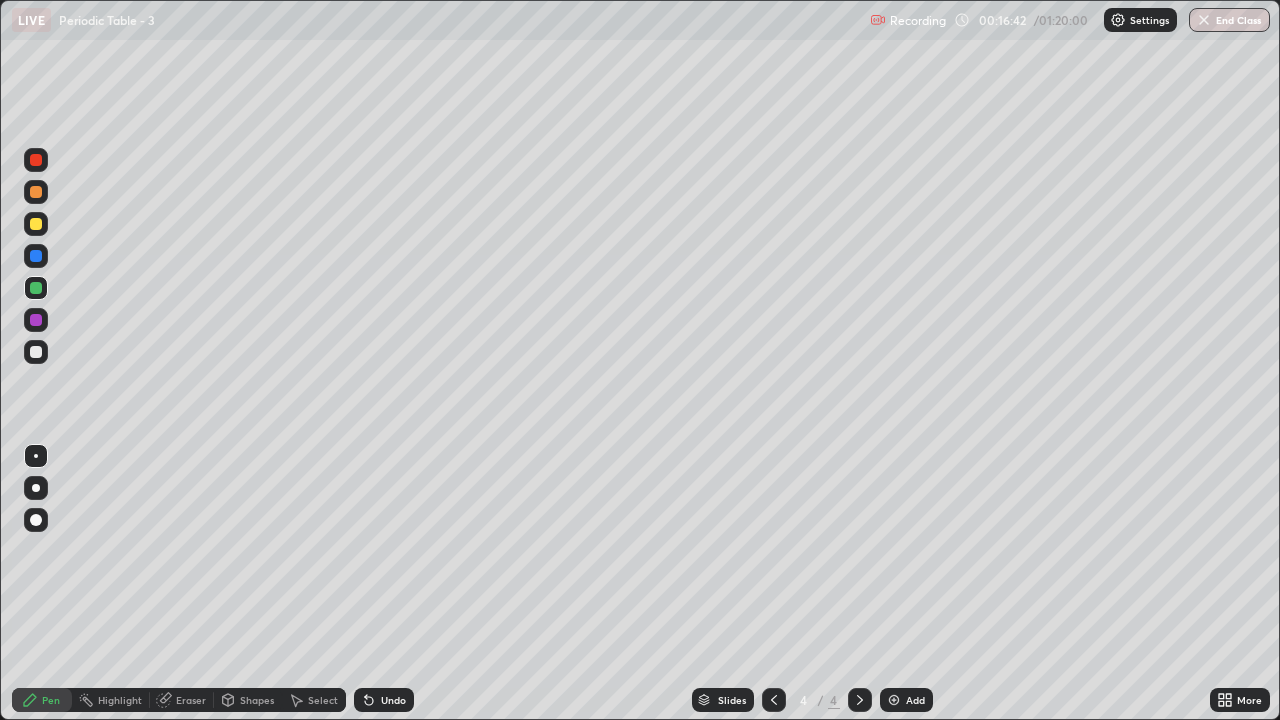 click on "Add" at bounding box center [915, 700] 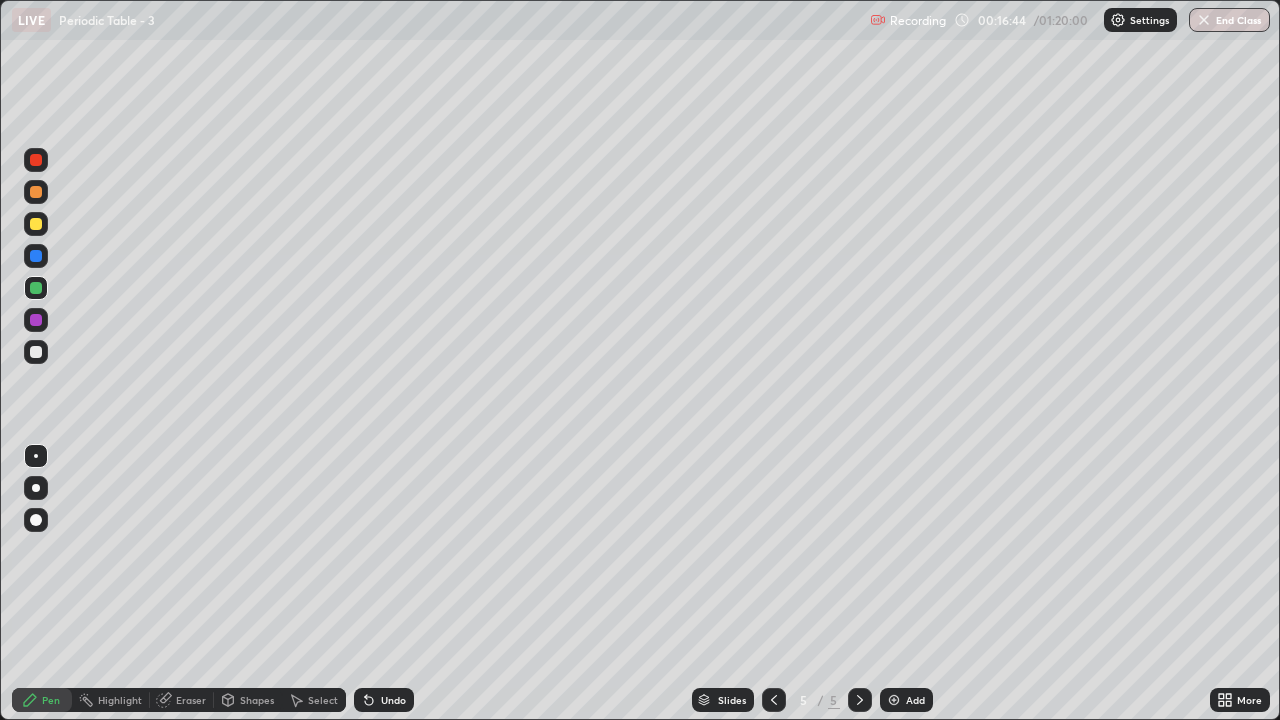 click at bounding box center (36, 224) 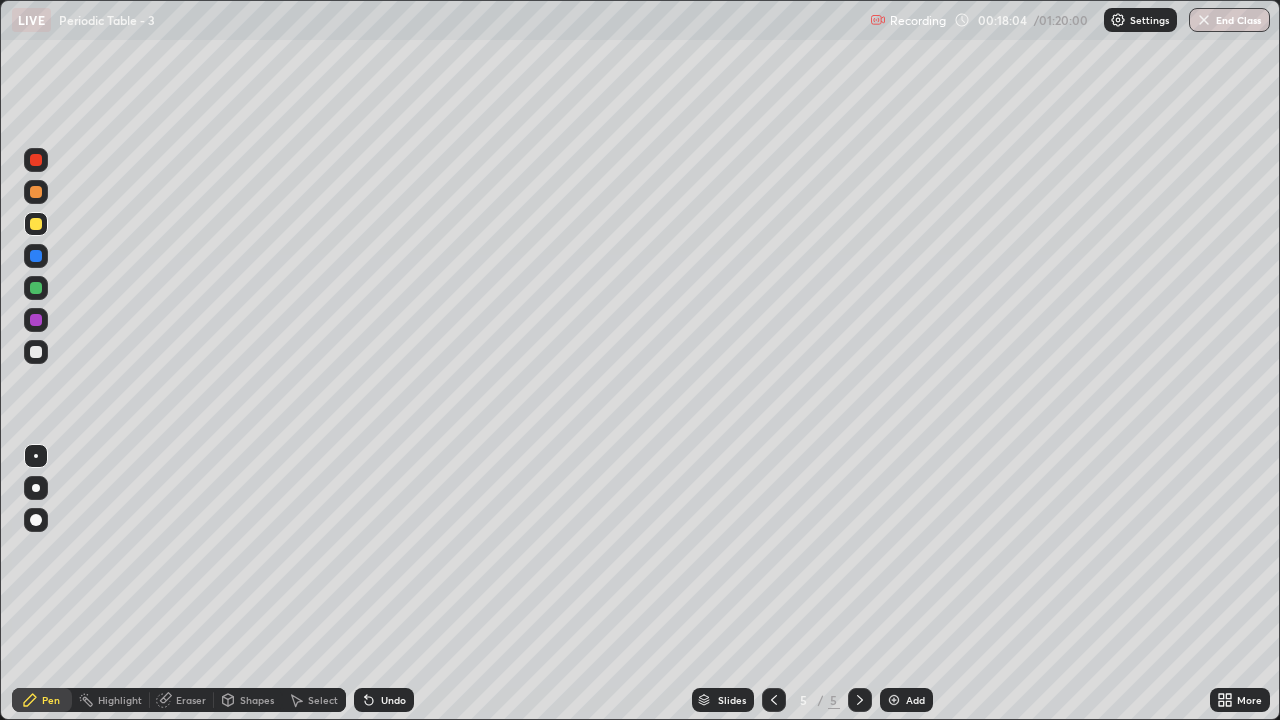 click at bounding box center [36, 352] 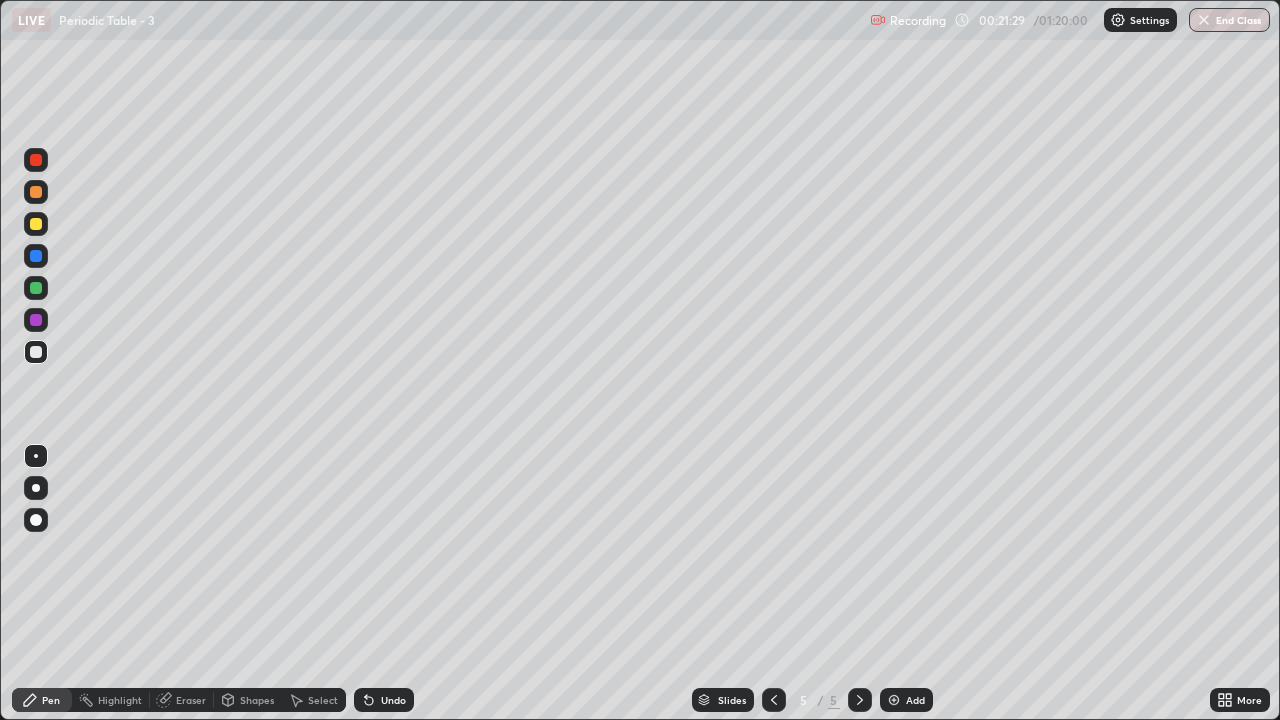 click at bounding box center (36, 224) 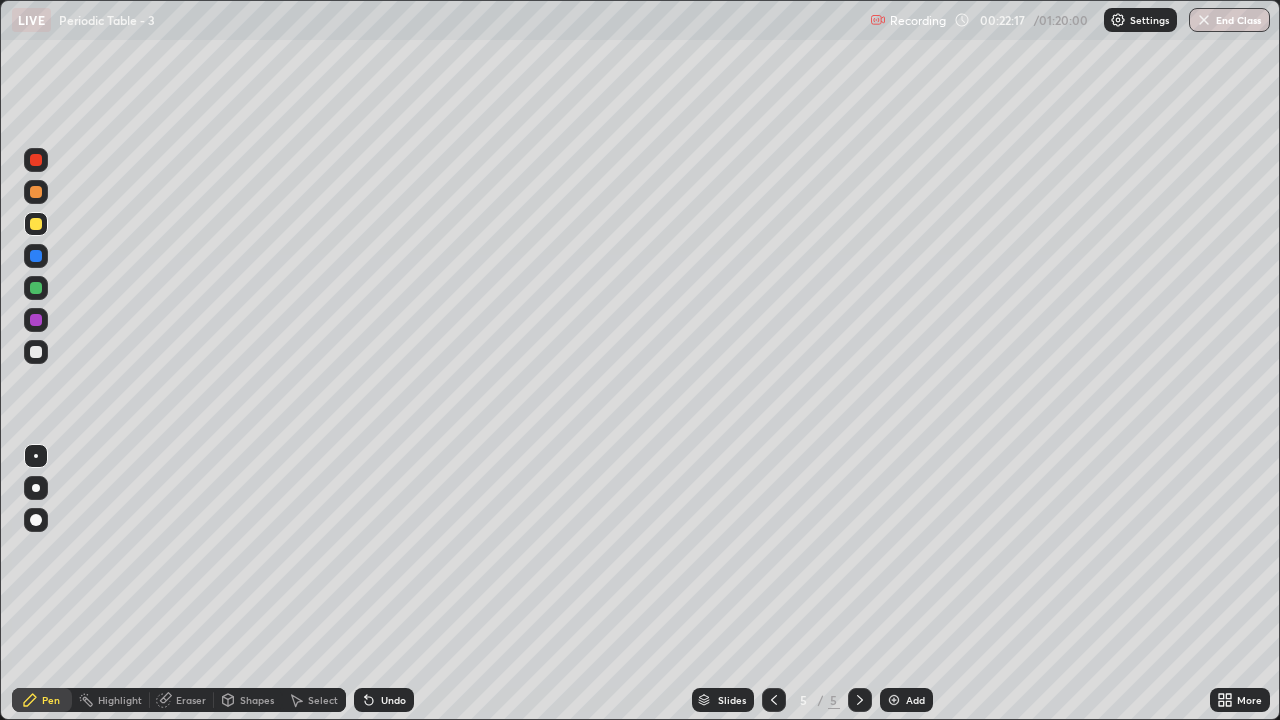 click at bounding box center [36, 352] 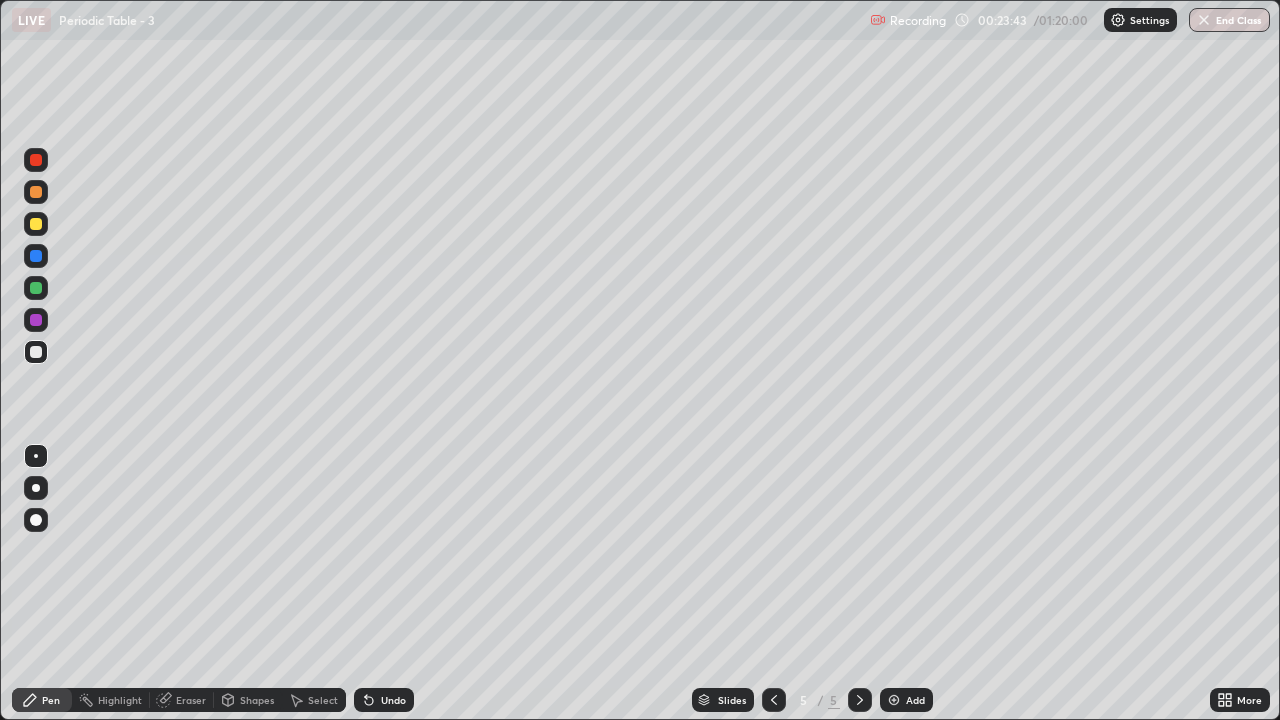 click on "Add" at bounding box center [906, 700] 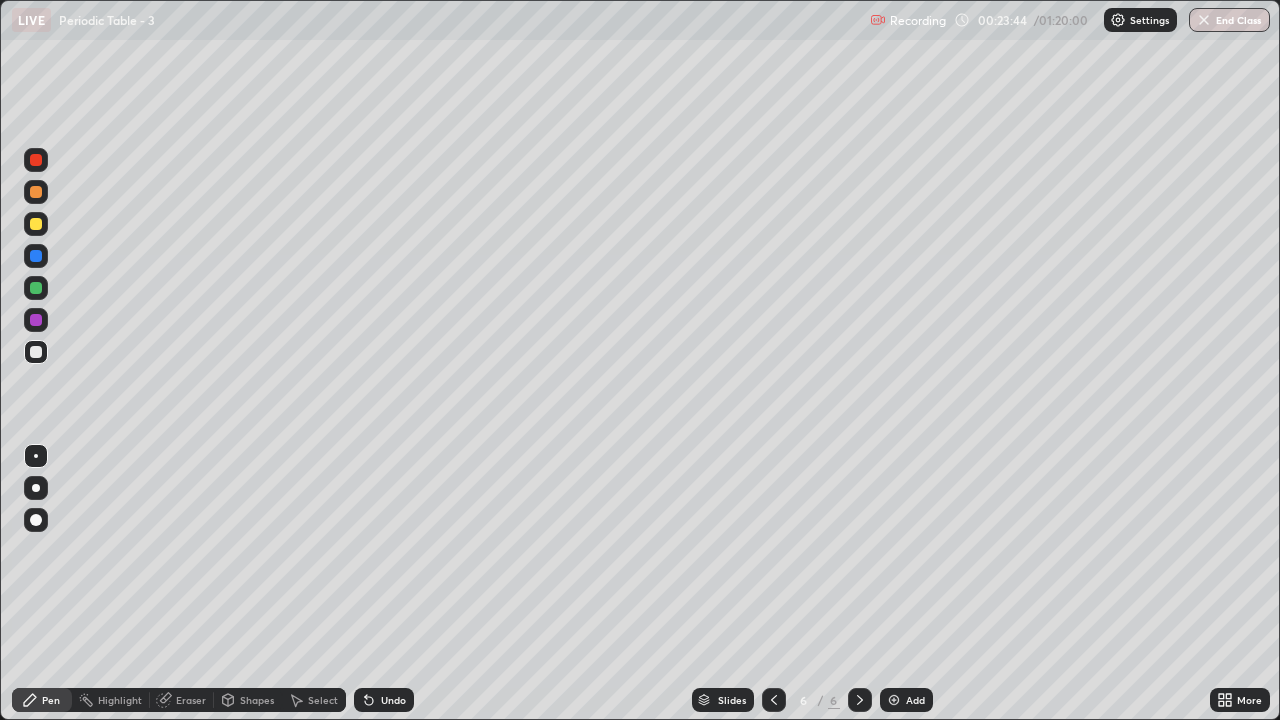 click at bounding box center (36, 224) 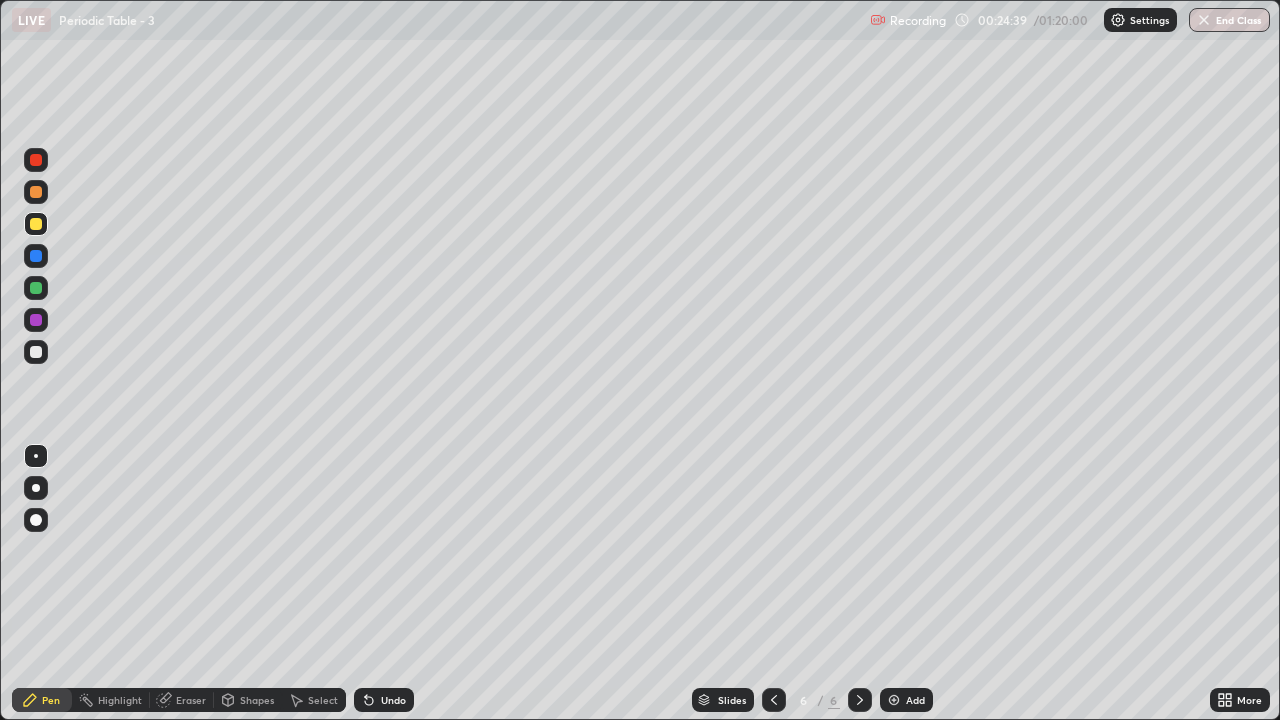 click at bounding box center (36, 352) 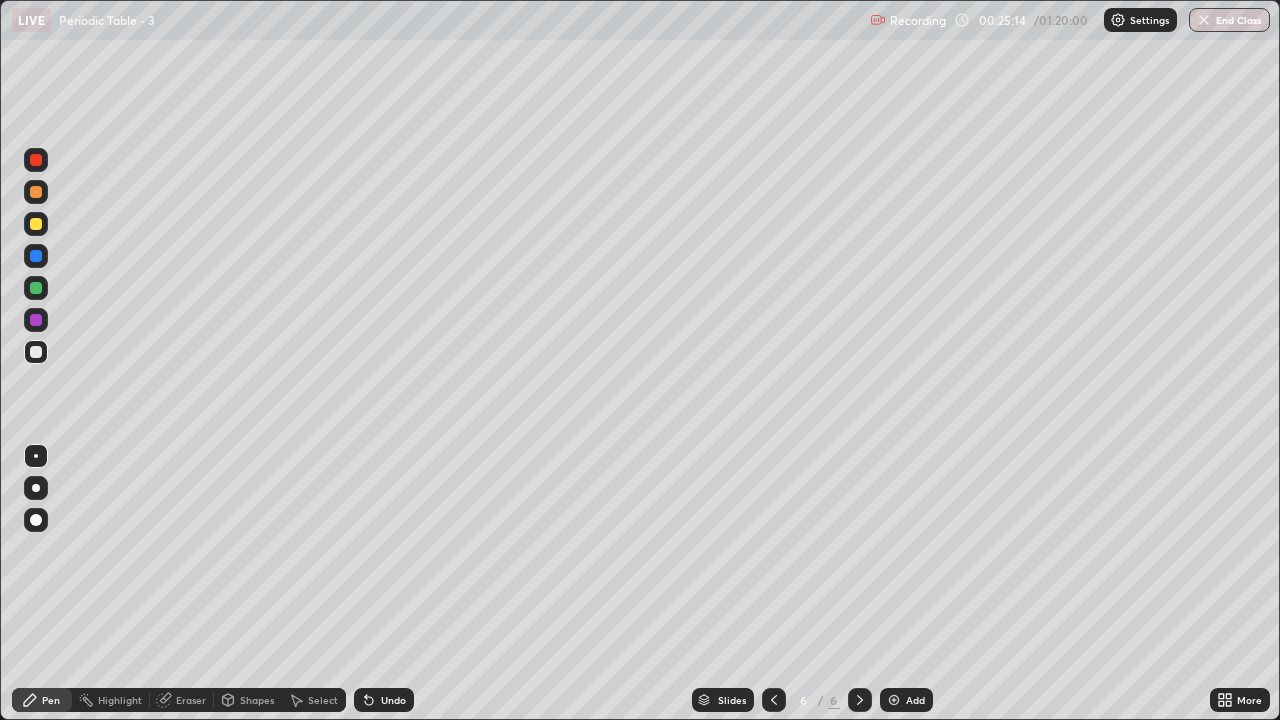 click on "Eraser" at bounding box center (191, 700) 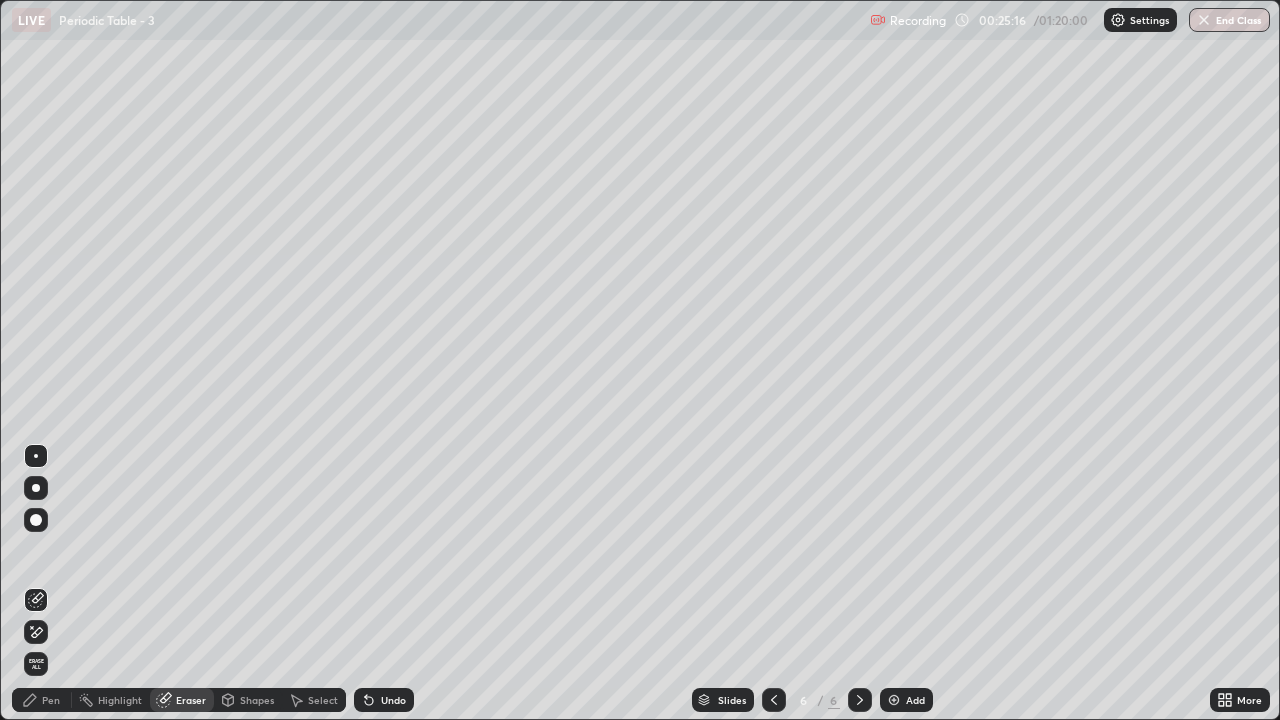 click on "Pen" at bounding box center (51, 700) 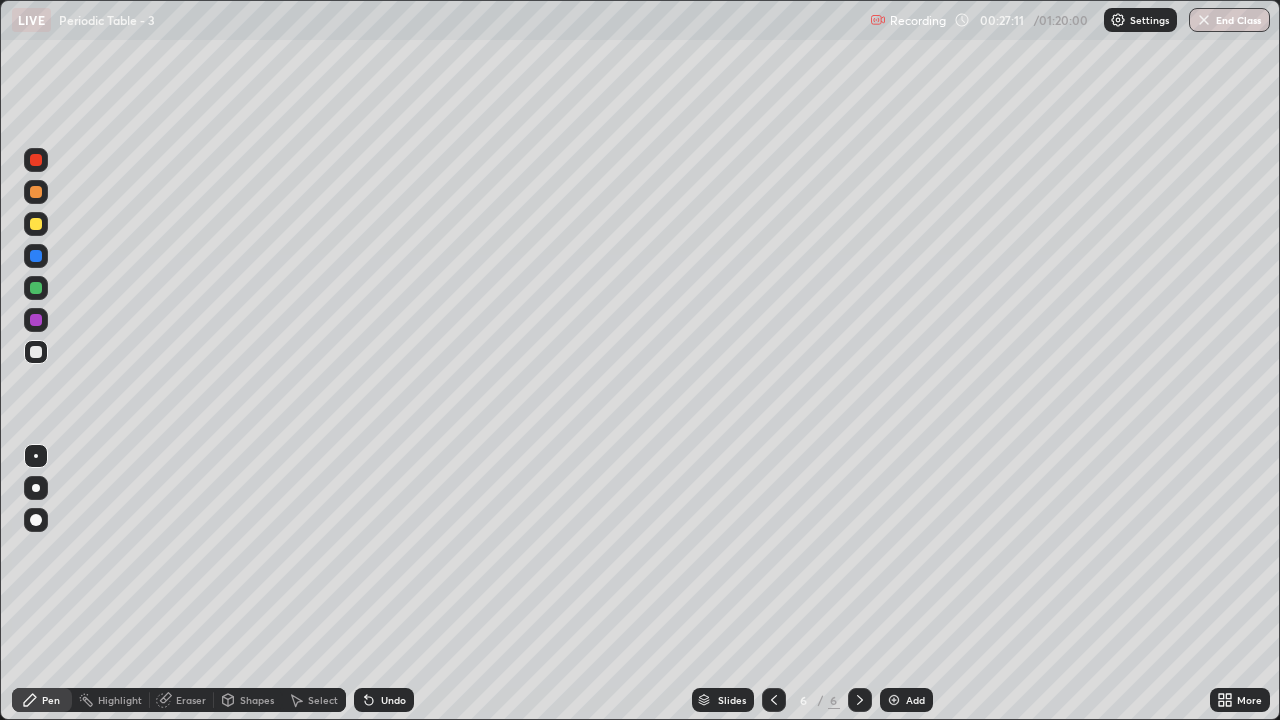 click at bounding box center (36, 224) 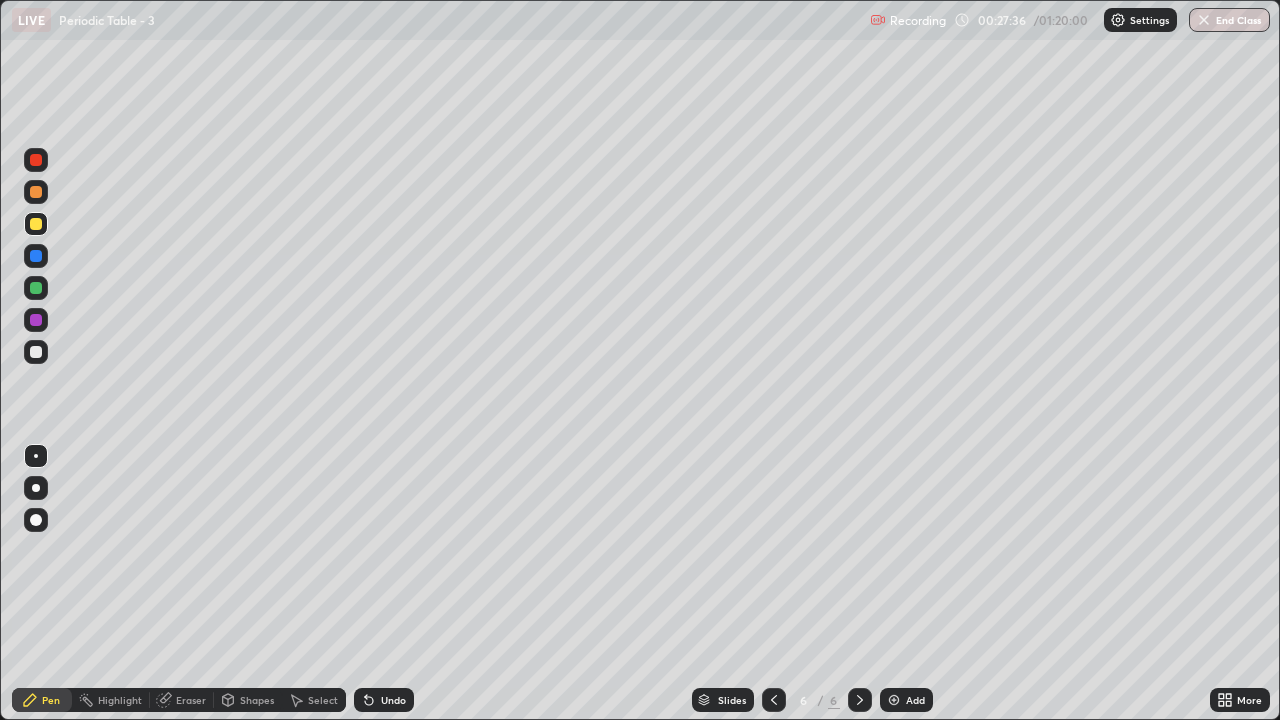 click at bounding box center [36, 352] 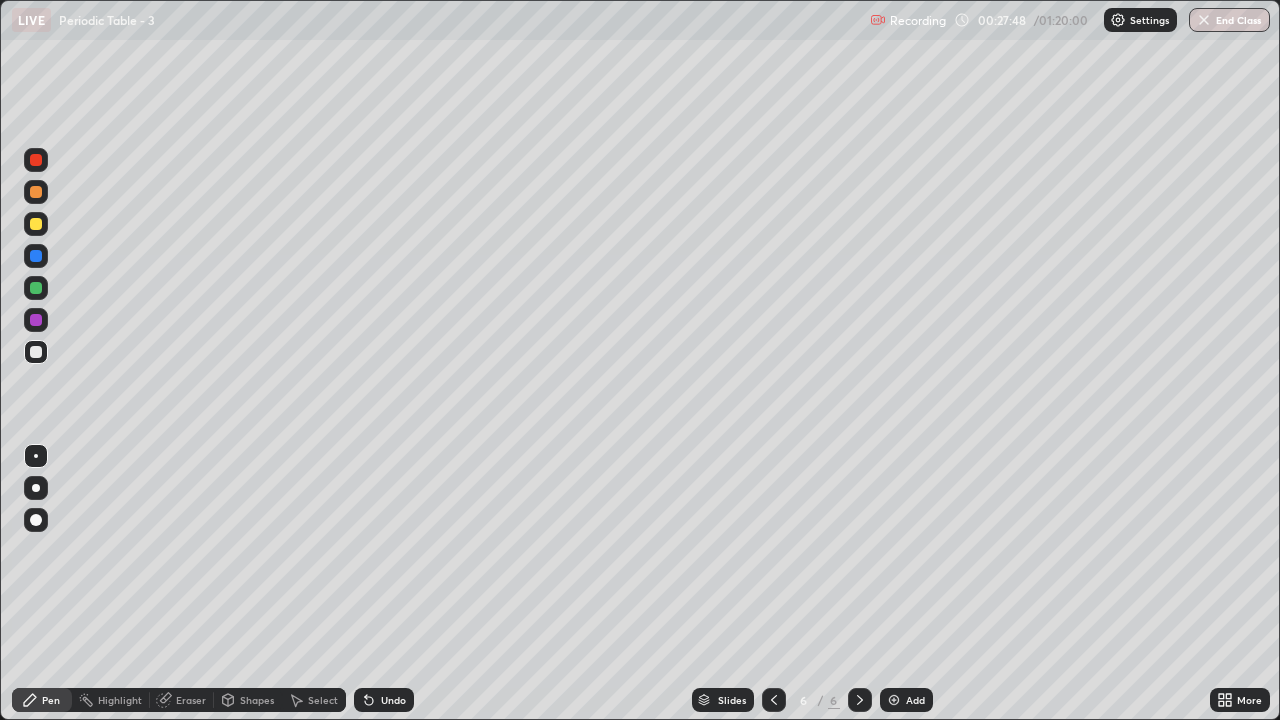 click at bounding box center (36, 224) 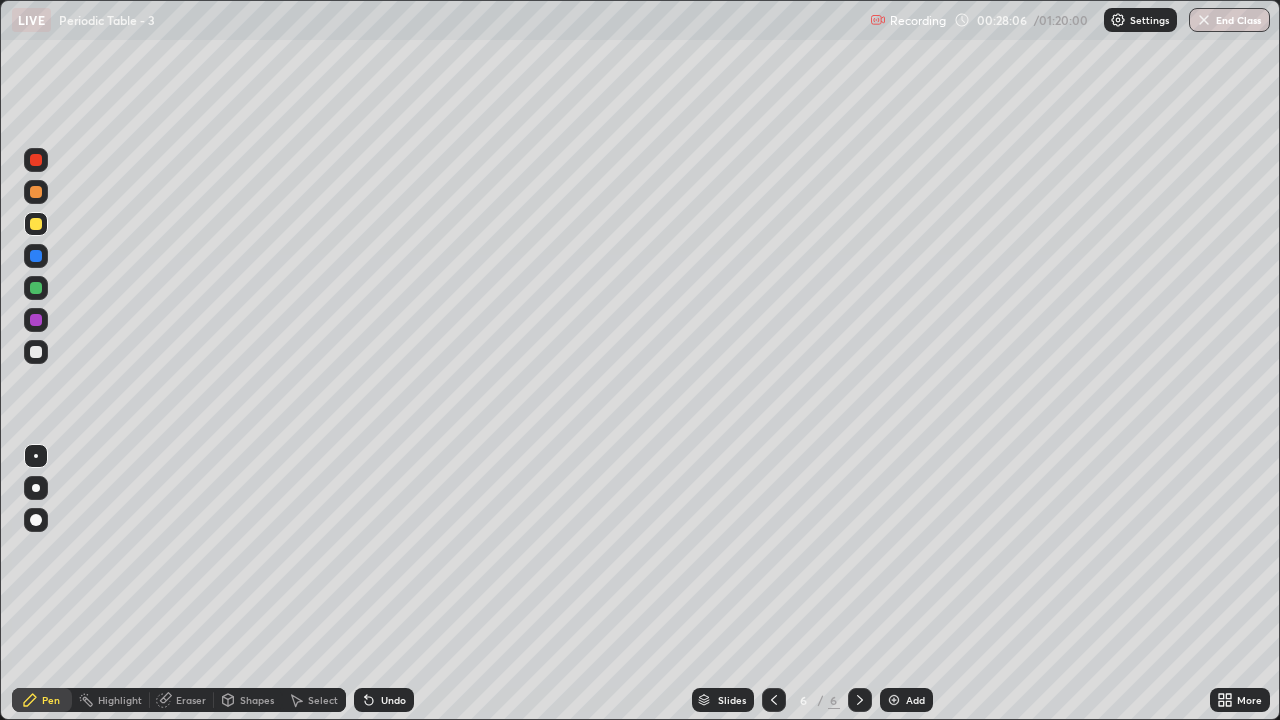 click on "Undo" at bounding box center (384, 700) 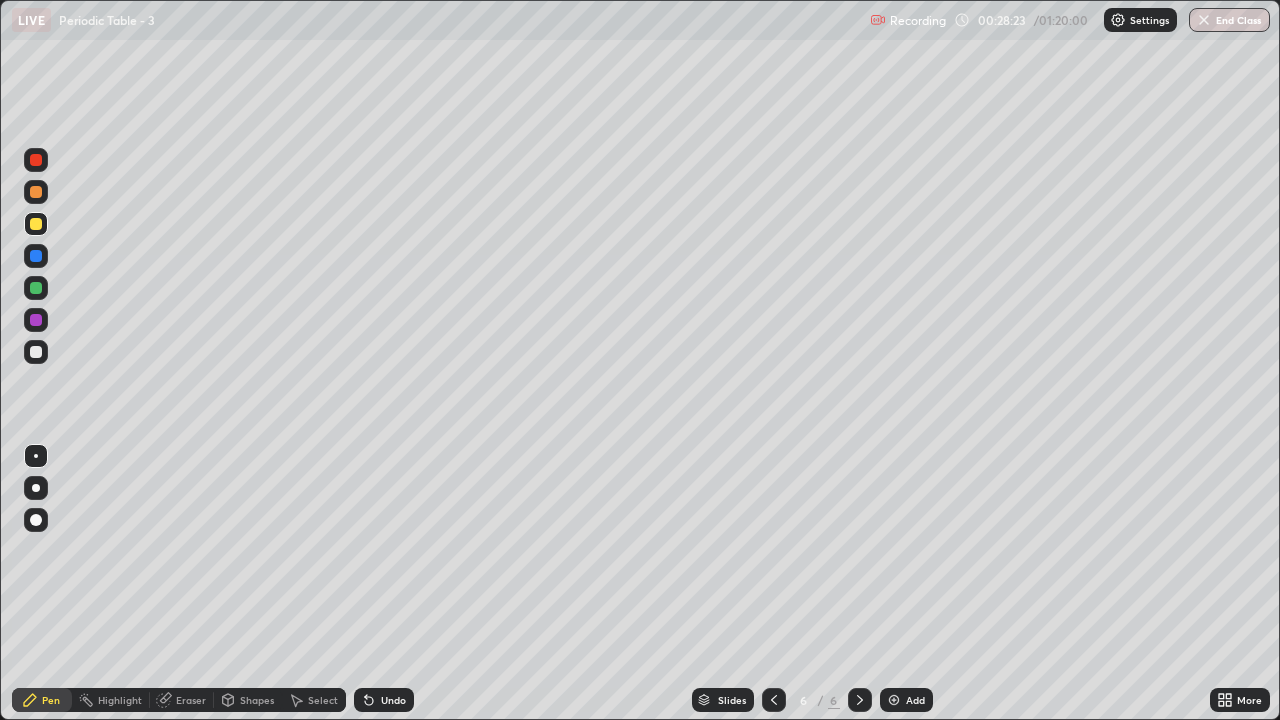 click at bounding box center [36, 352] 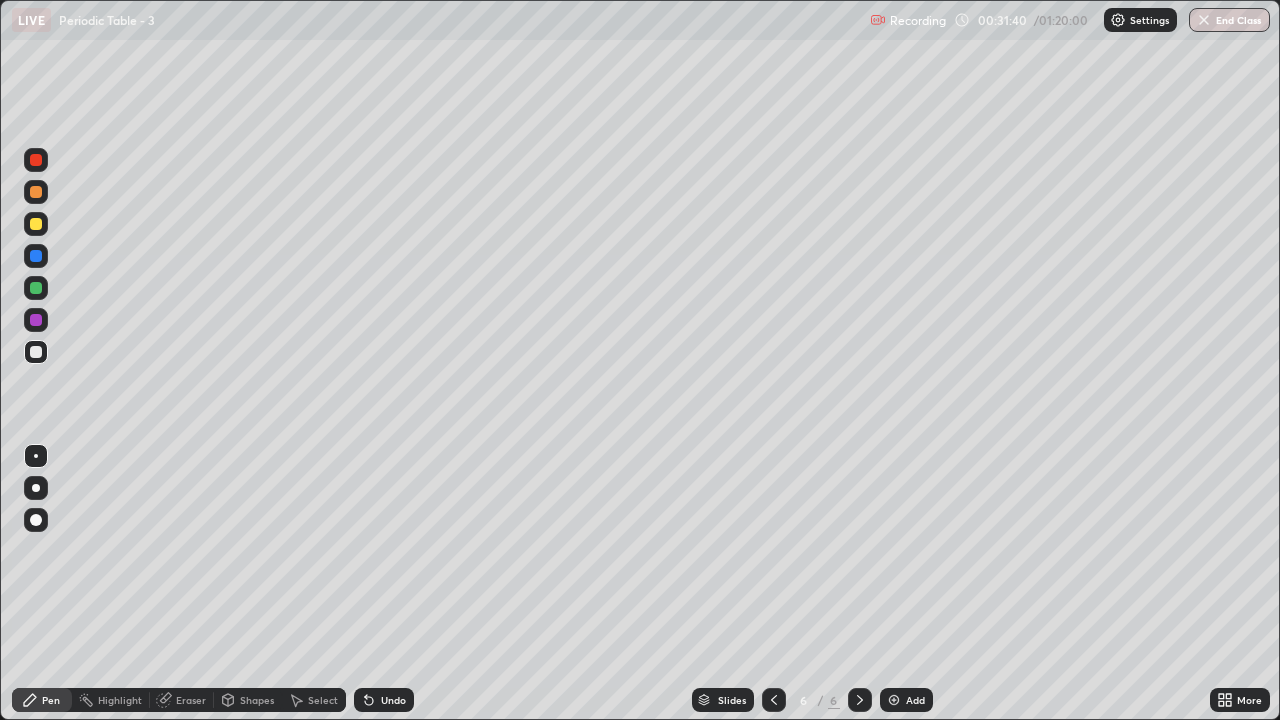 click at bounding box center (894, 700) 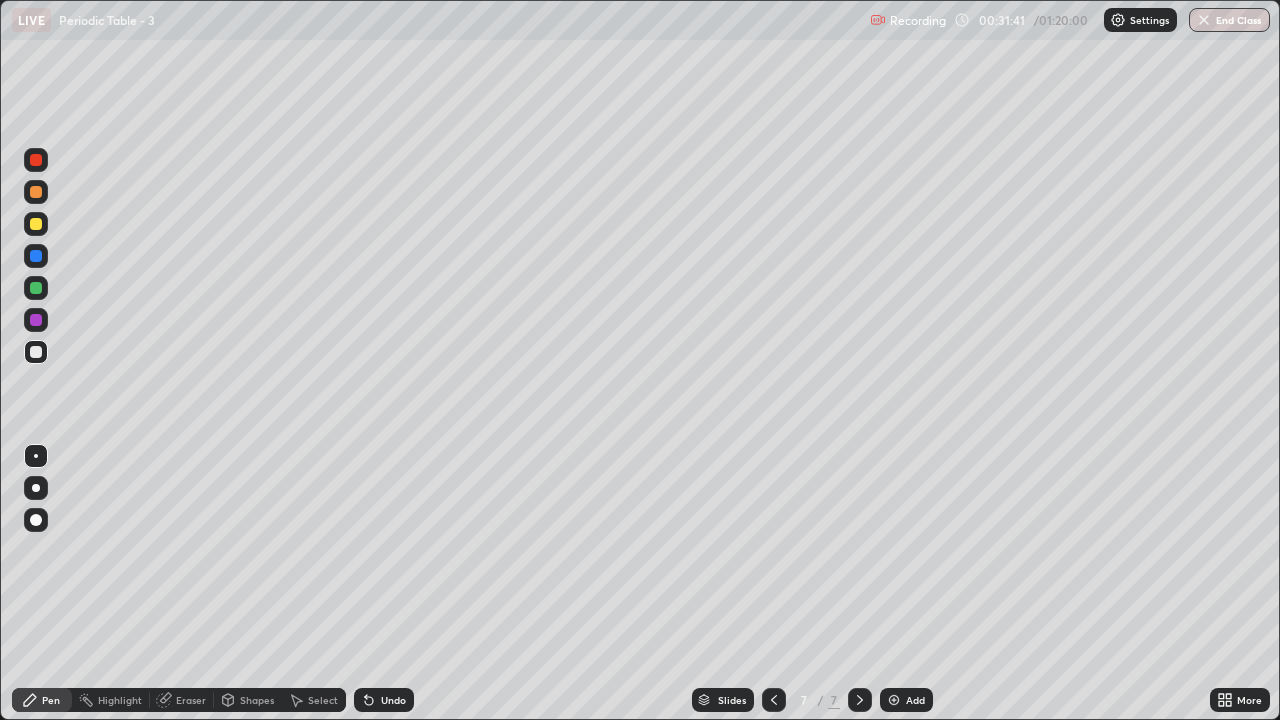 click at bounding box center (36, 352) 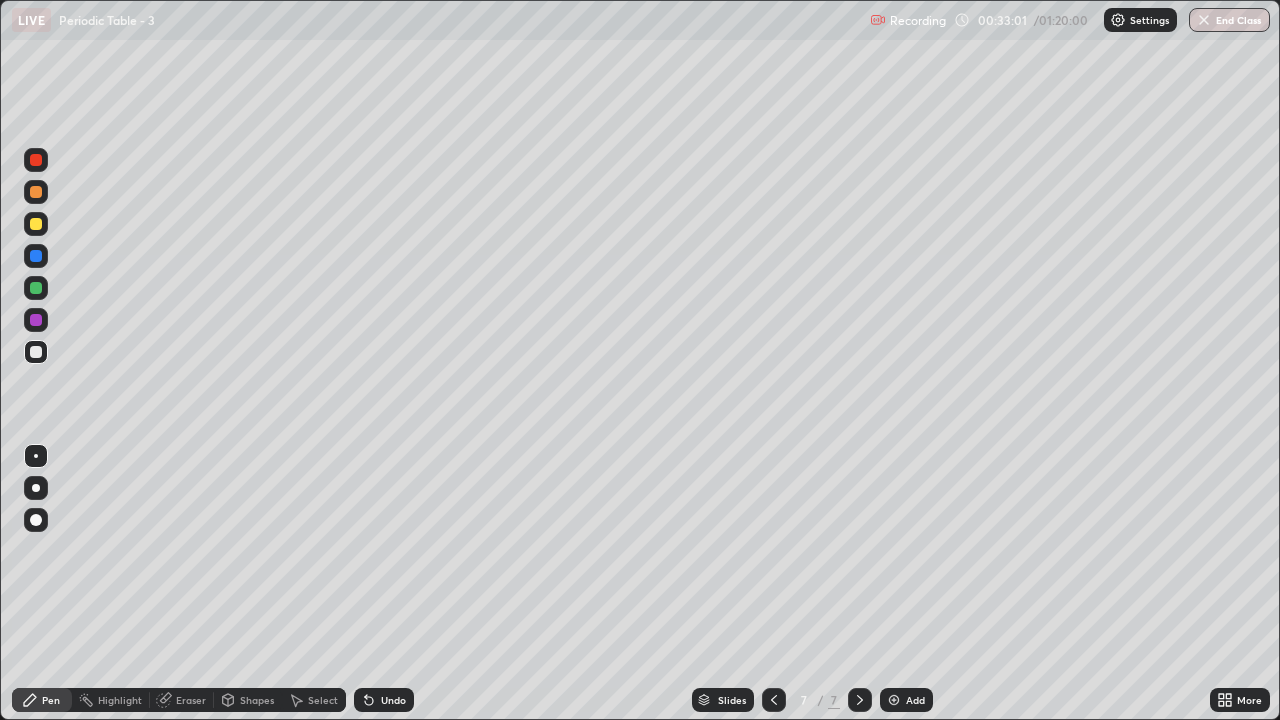 click at bounding box center [36, 224] 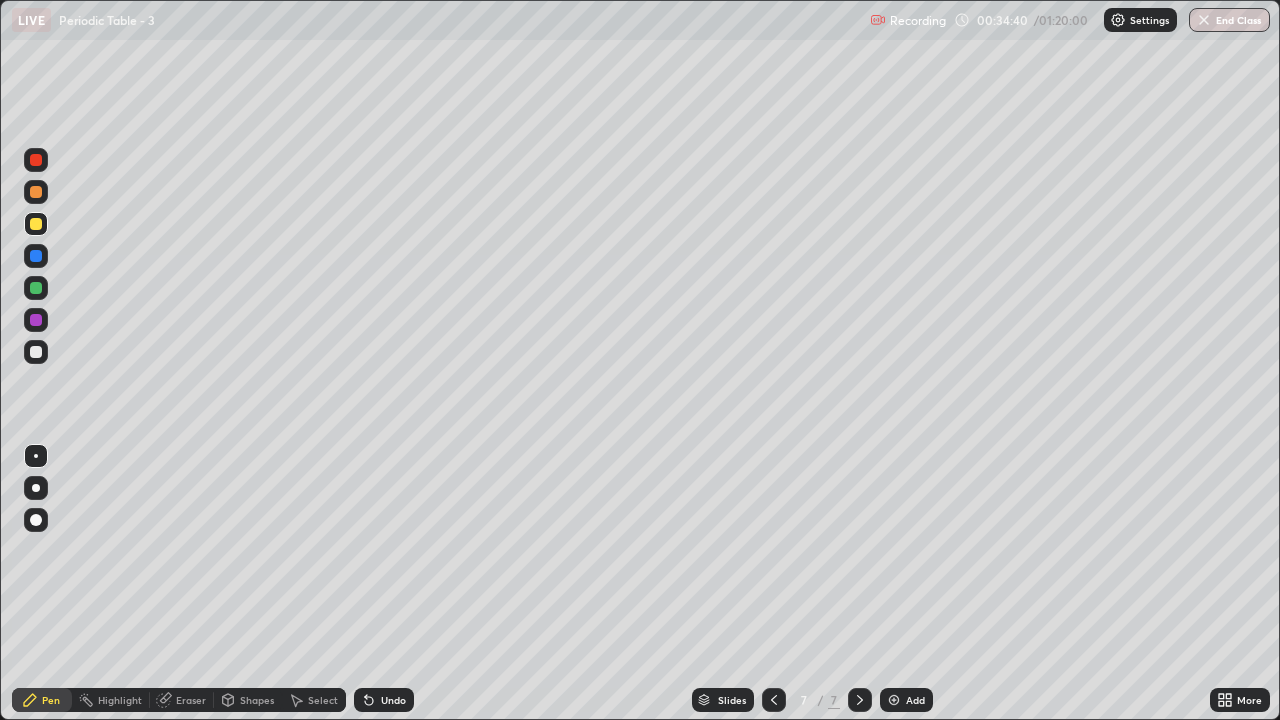 click at bounding box center [36, 352] 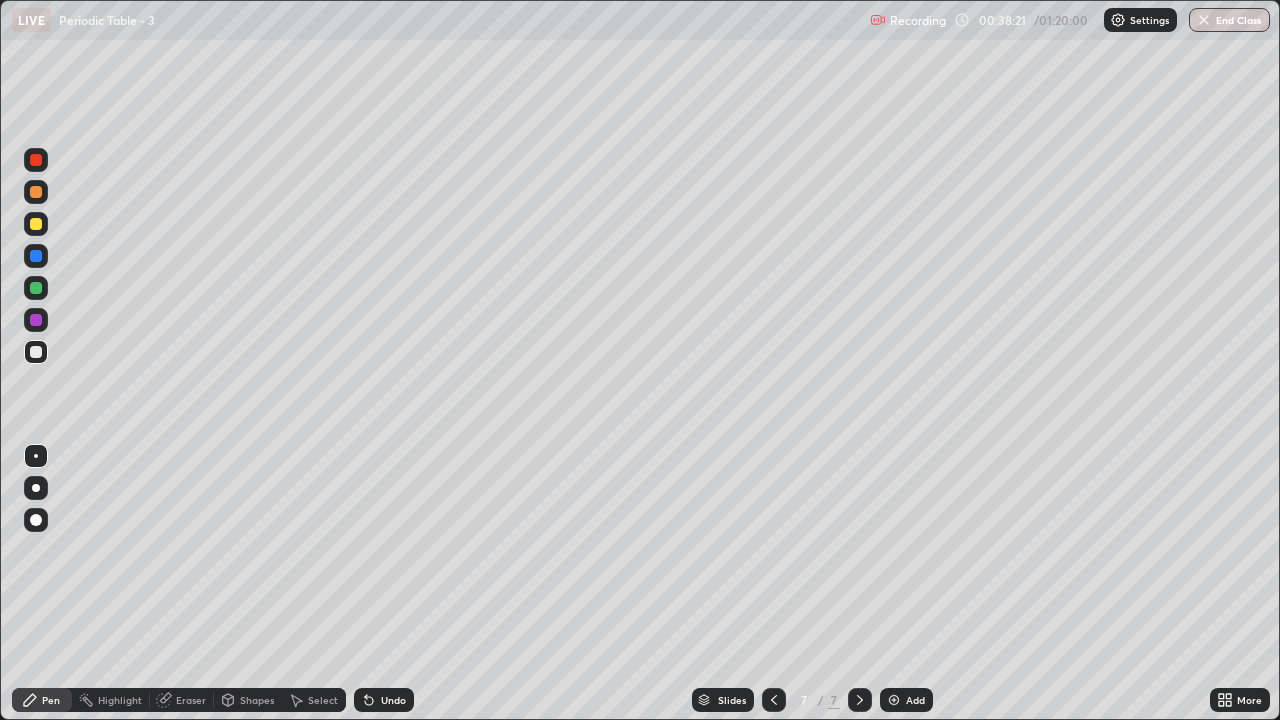 click on "Add" at bounding box center (915, 700) 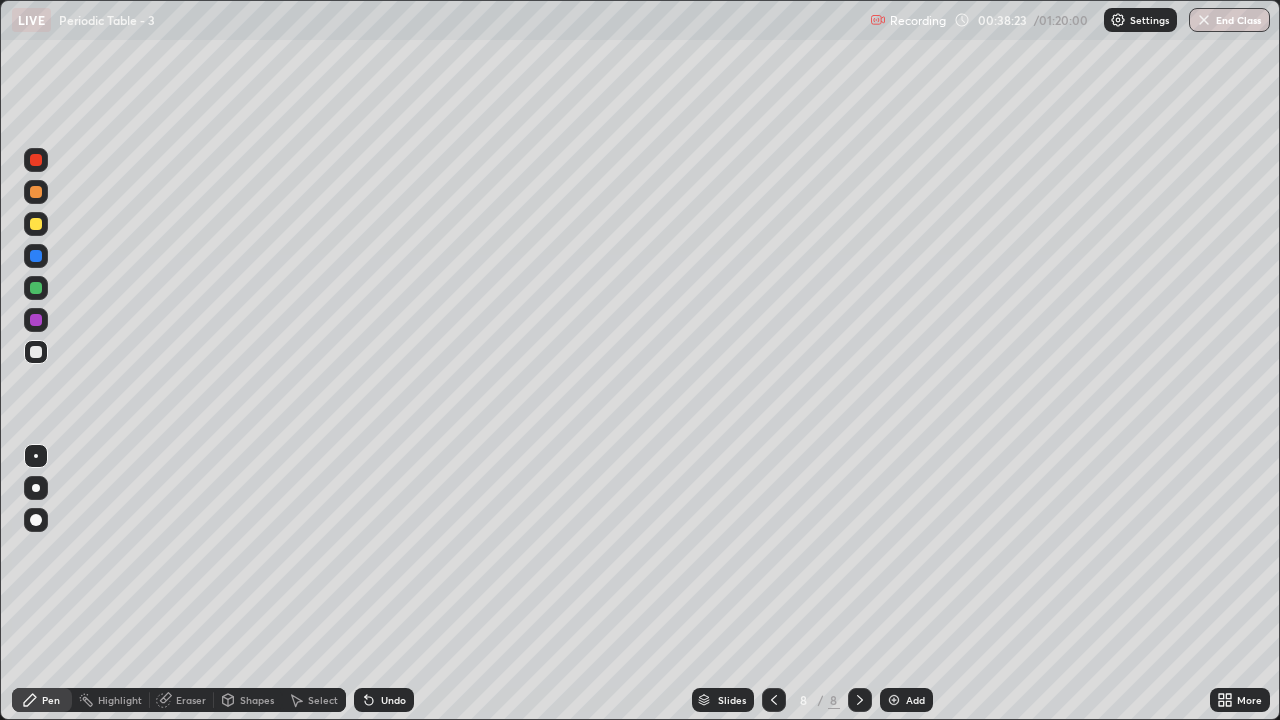 click at bounding box center [36, 224] 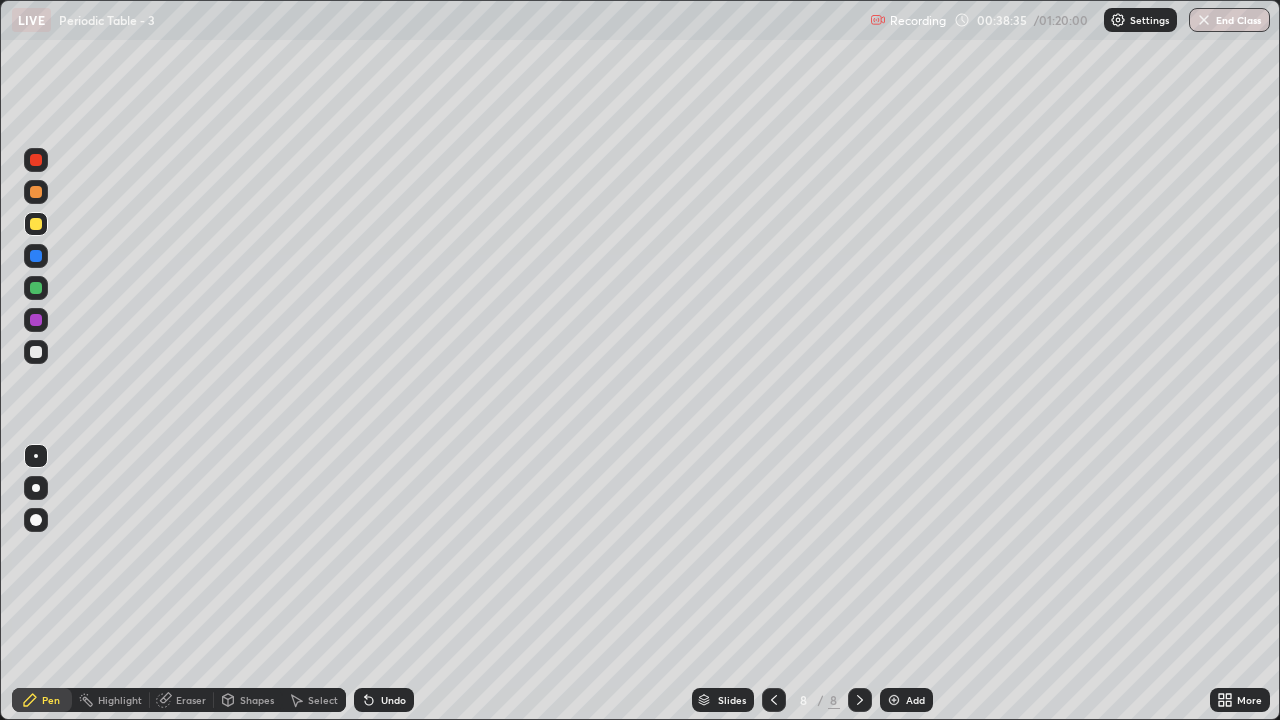 click on "Undo" at bounding box center [384, 700] 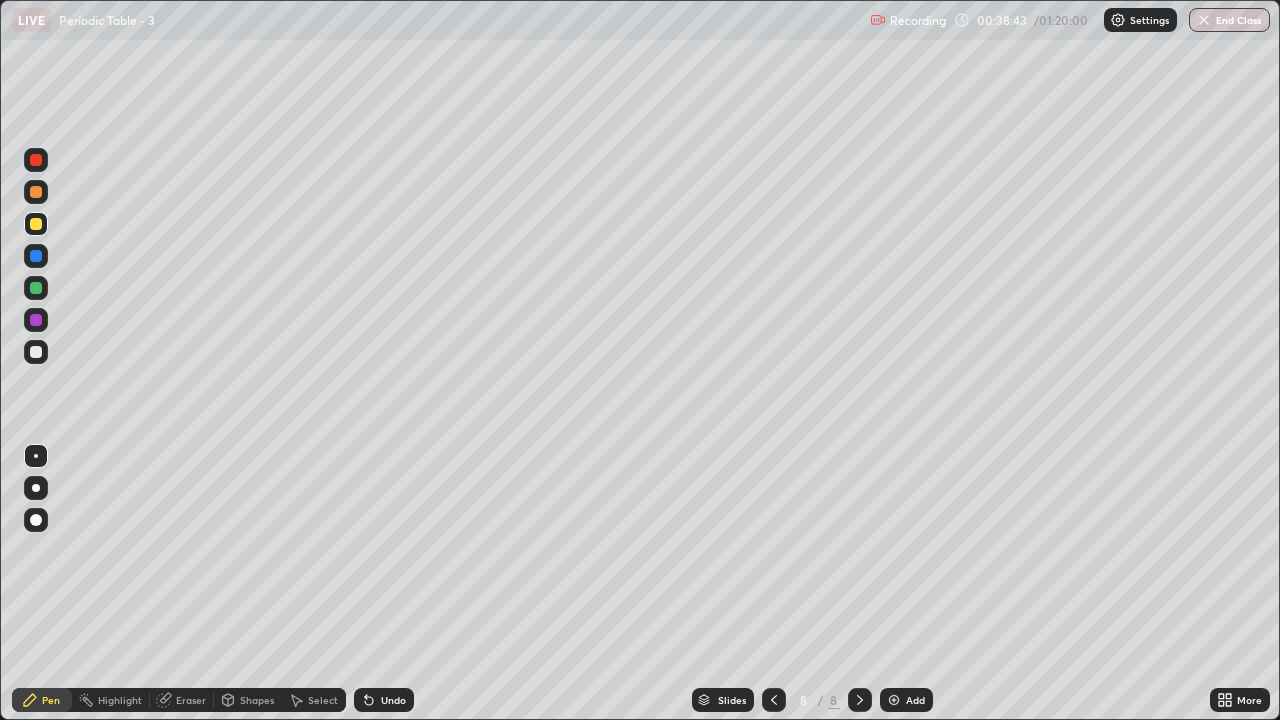 click at bounding box center [36, 352] 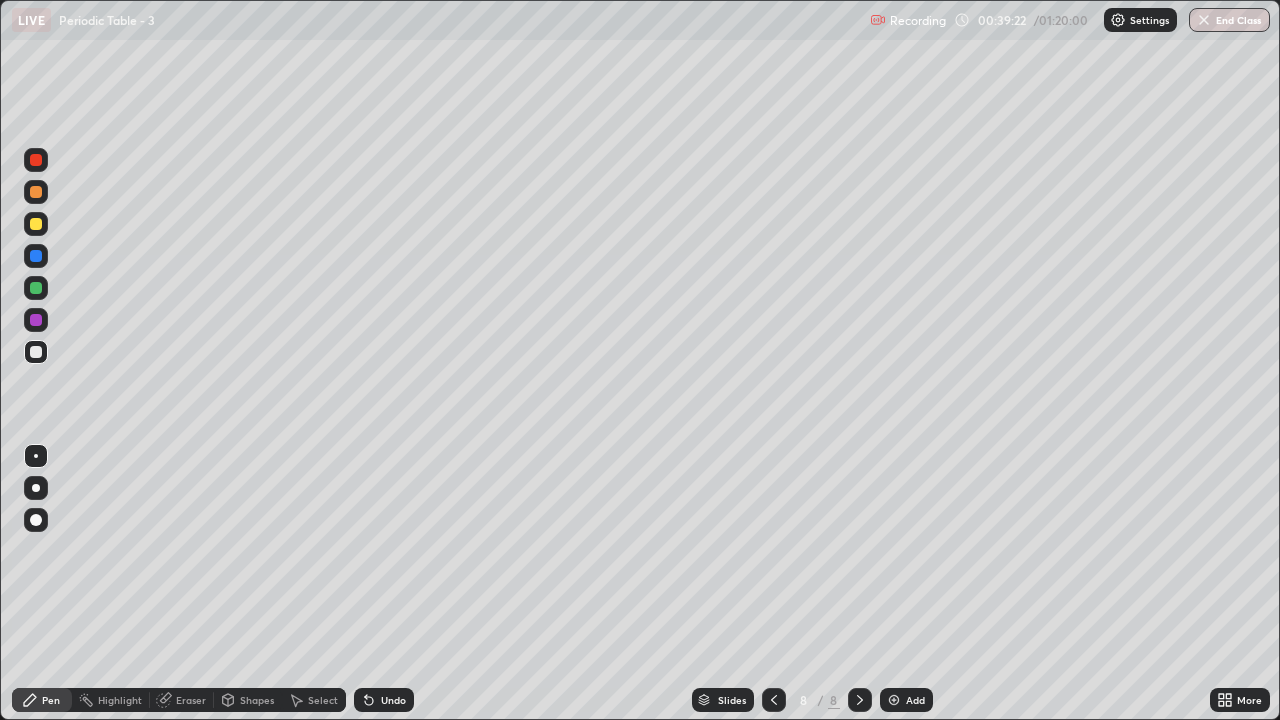click at bounding box center [36, 288] 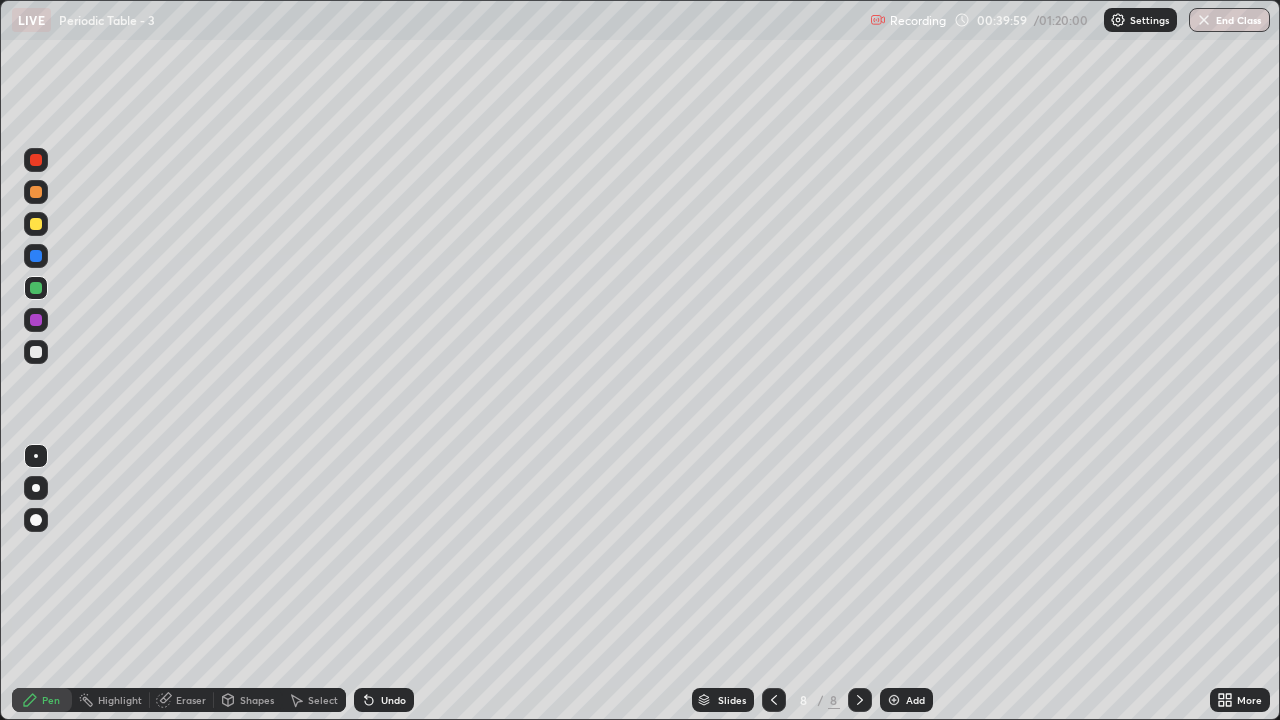 click 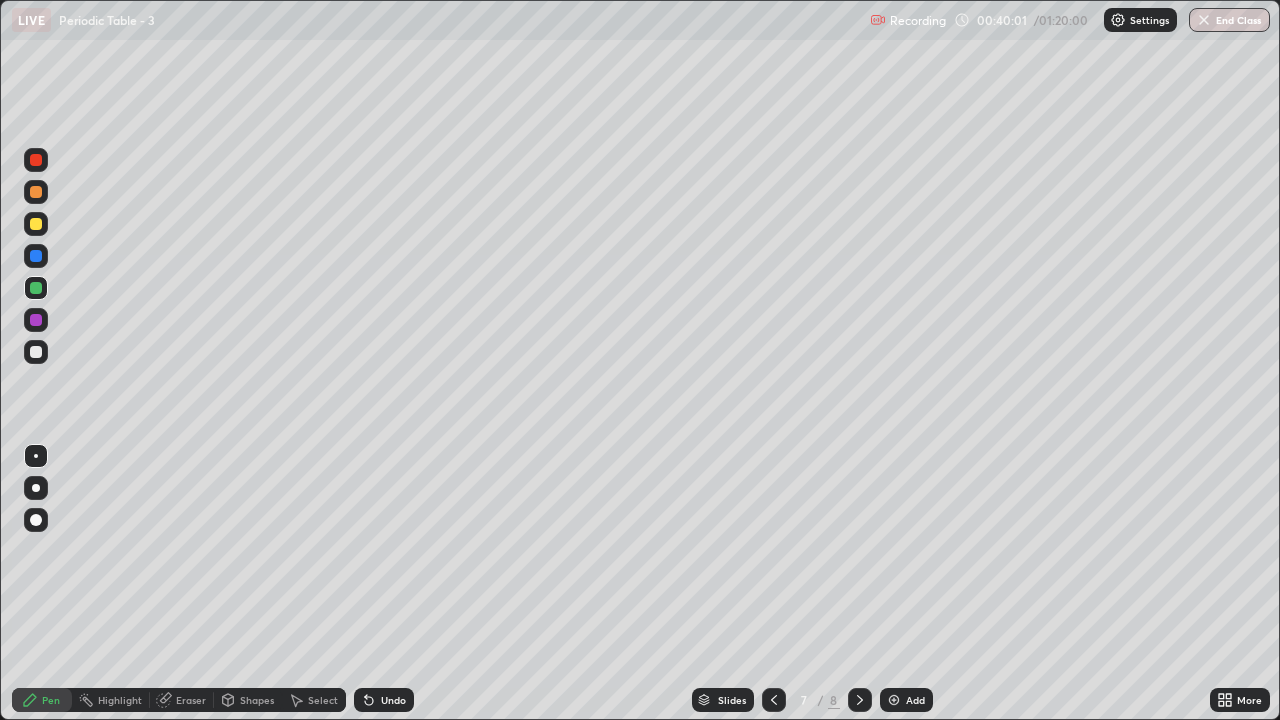 click at bounding box center [36, 224] 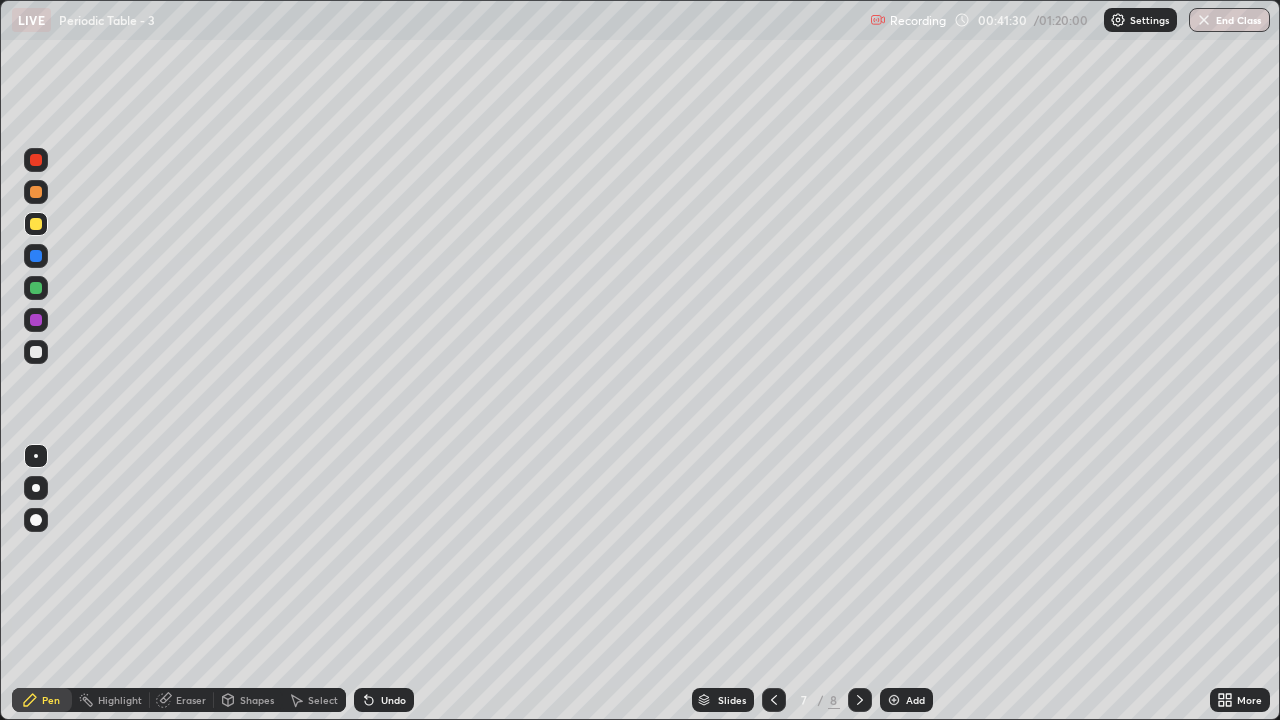 click 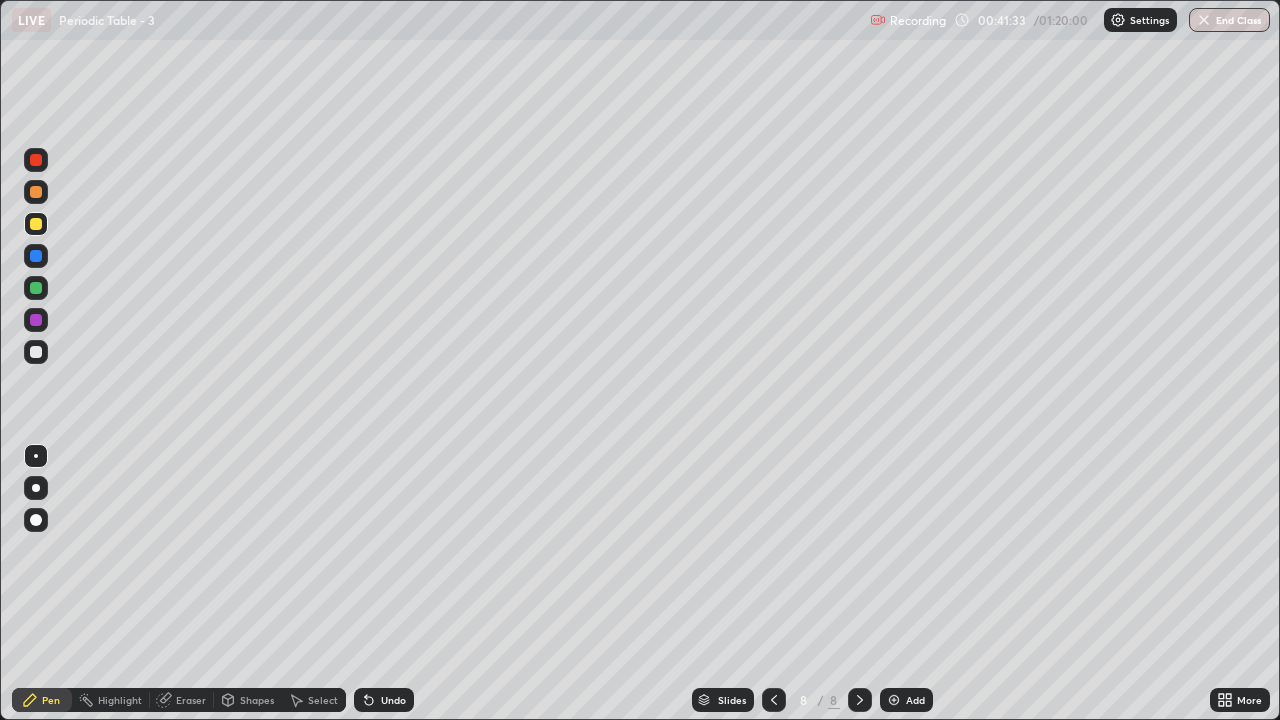 click at bounding box center [36, 288] 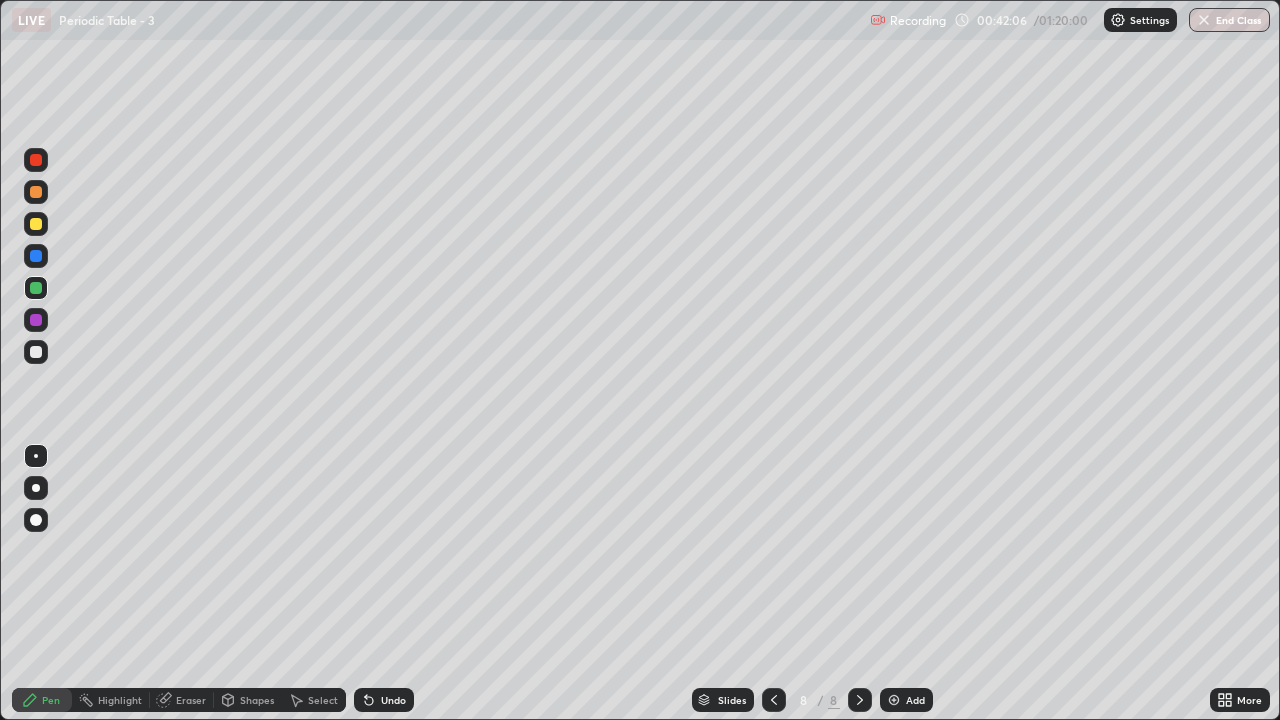 click at bounding box center [36, 352] 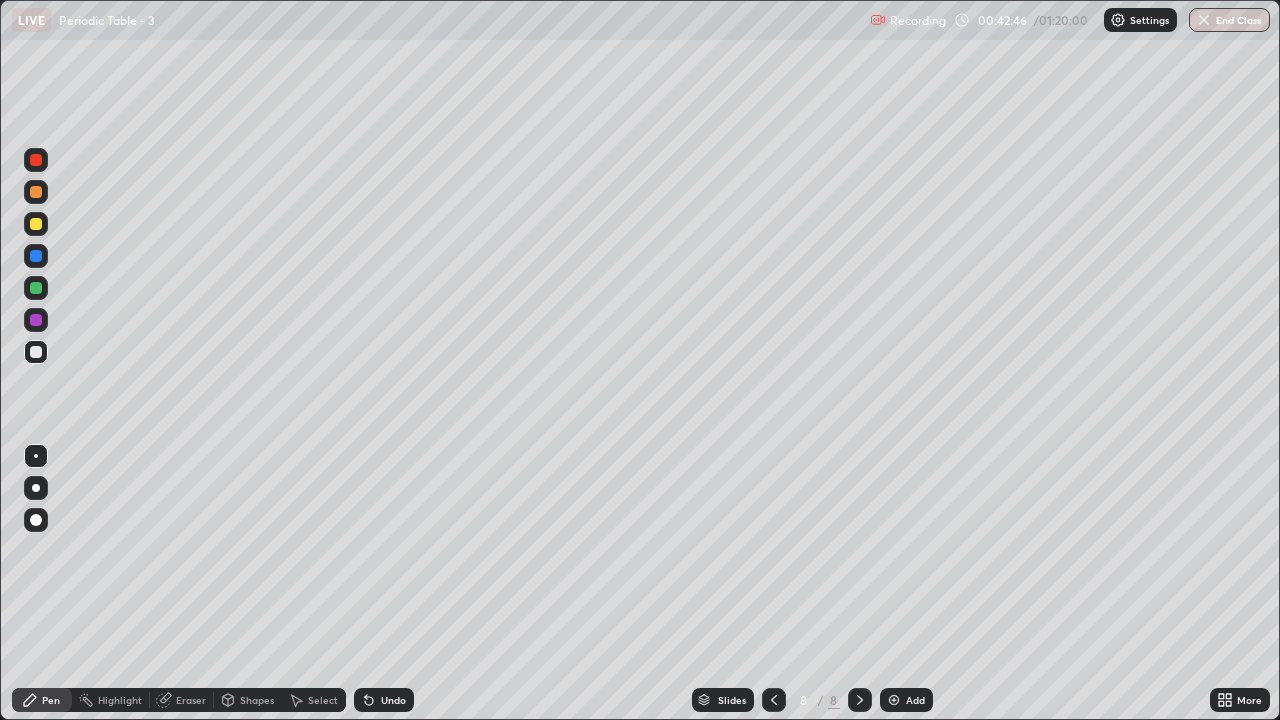 click at bounding box center [36, 224] 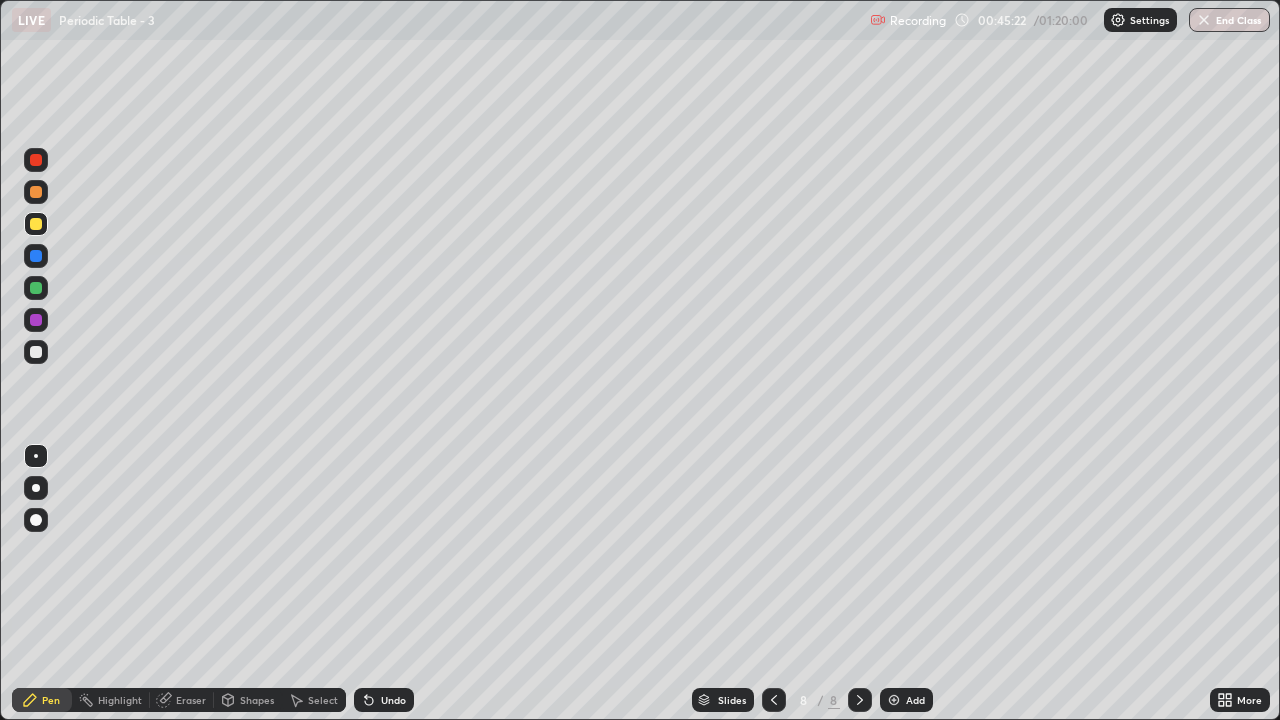 click at bounding box center (36, 352) 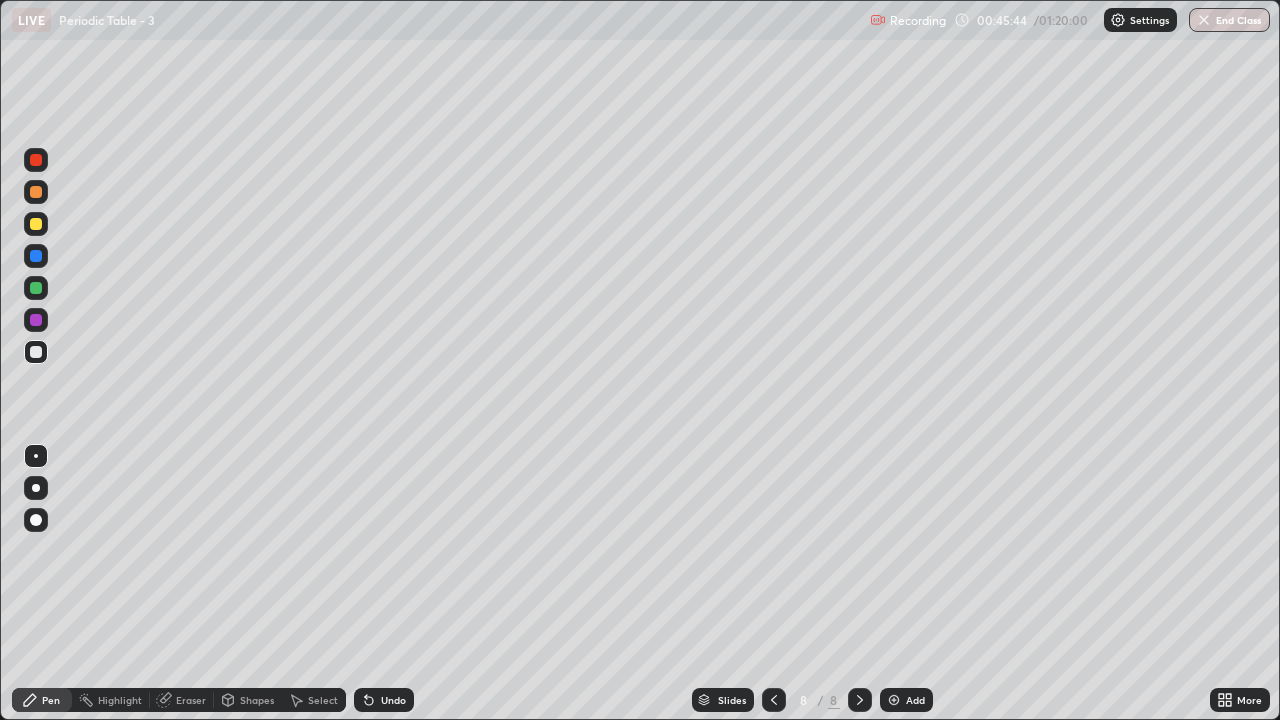click on "Undo" at bounding box center [384, 700] 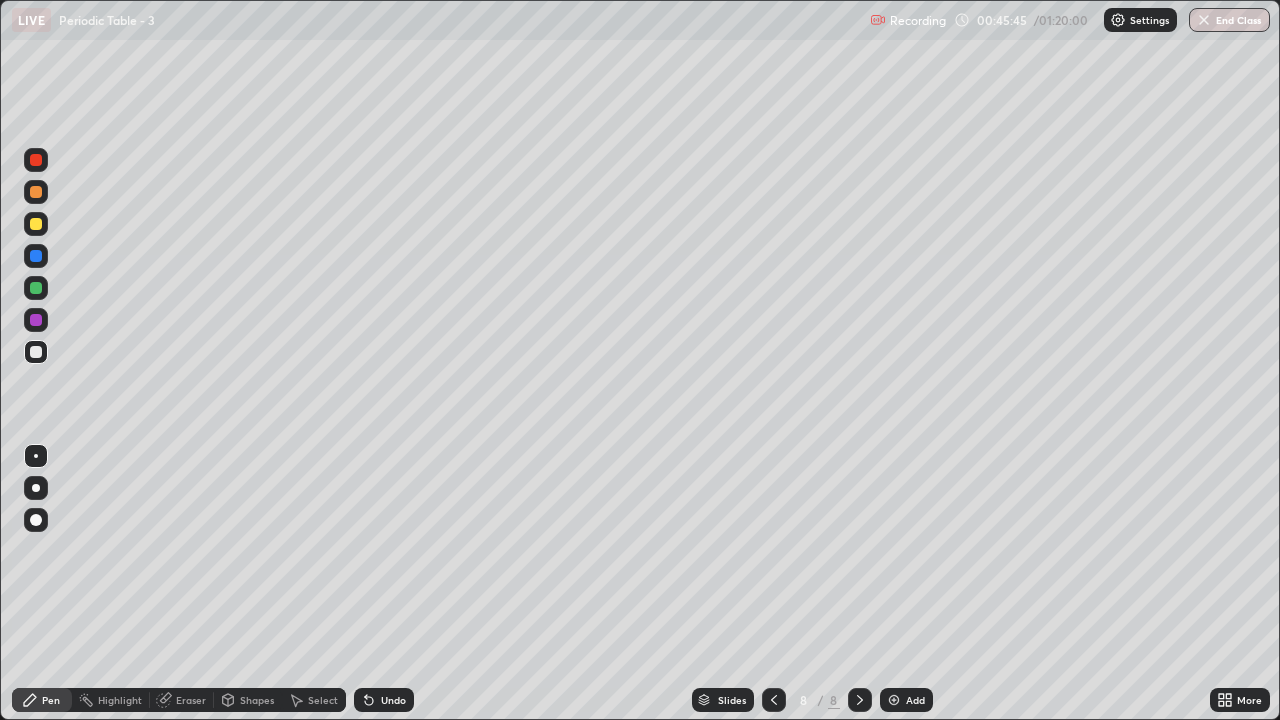 click at bounding box center (36, 224) 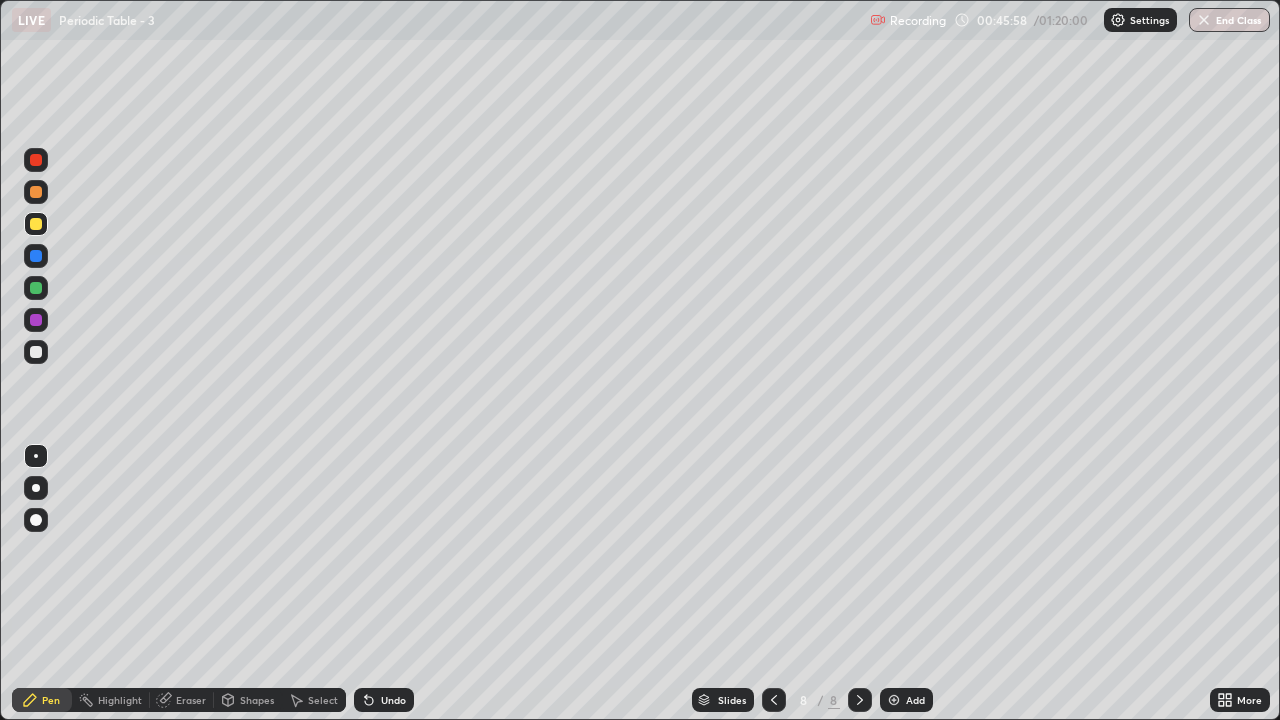 click at bounding box center (36, 352) 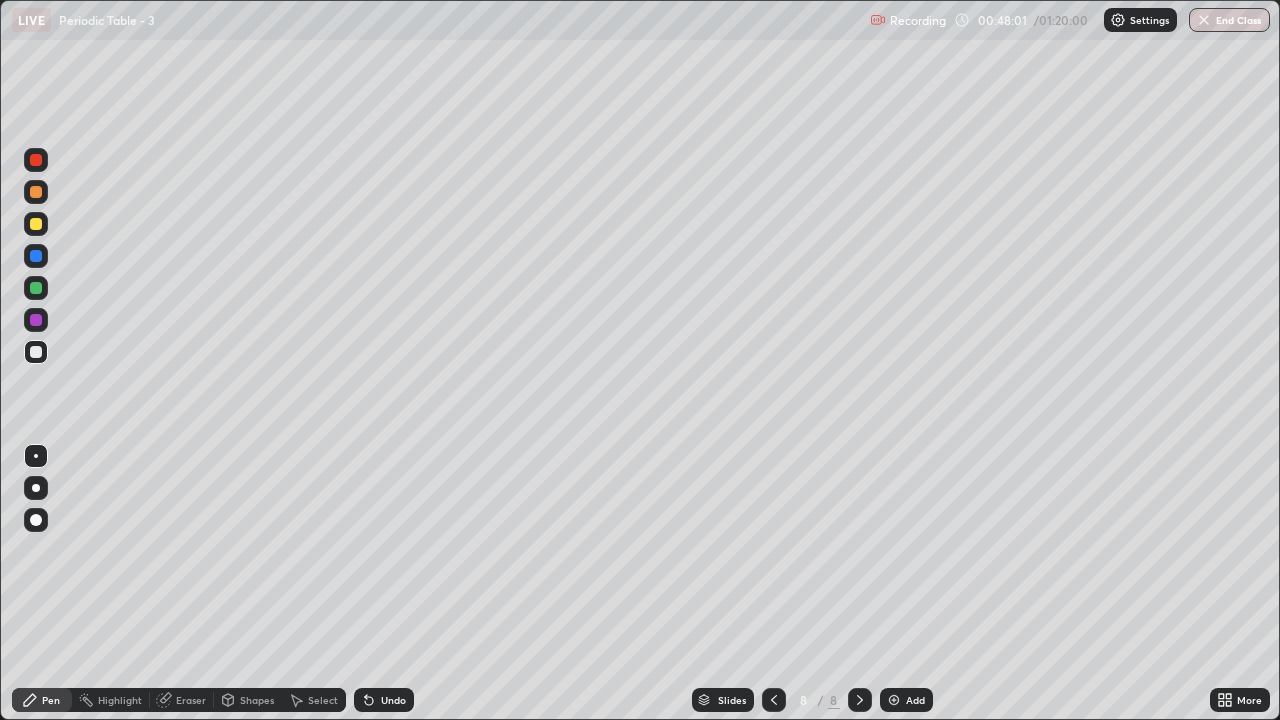 click on "Add" at bounding box center (915, 700) 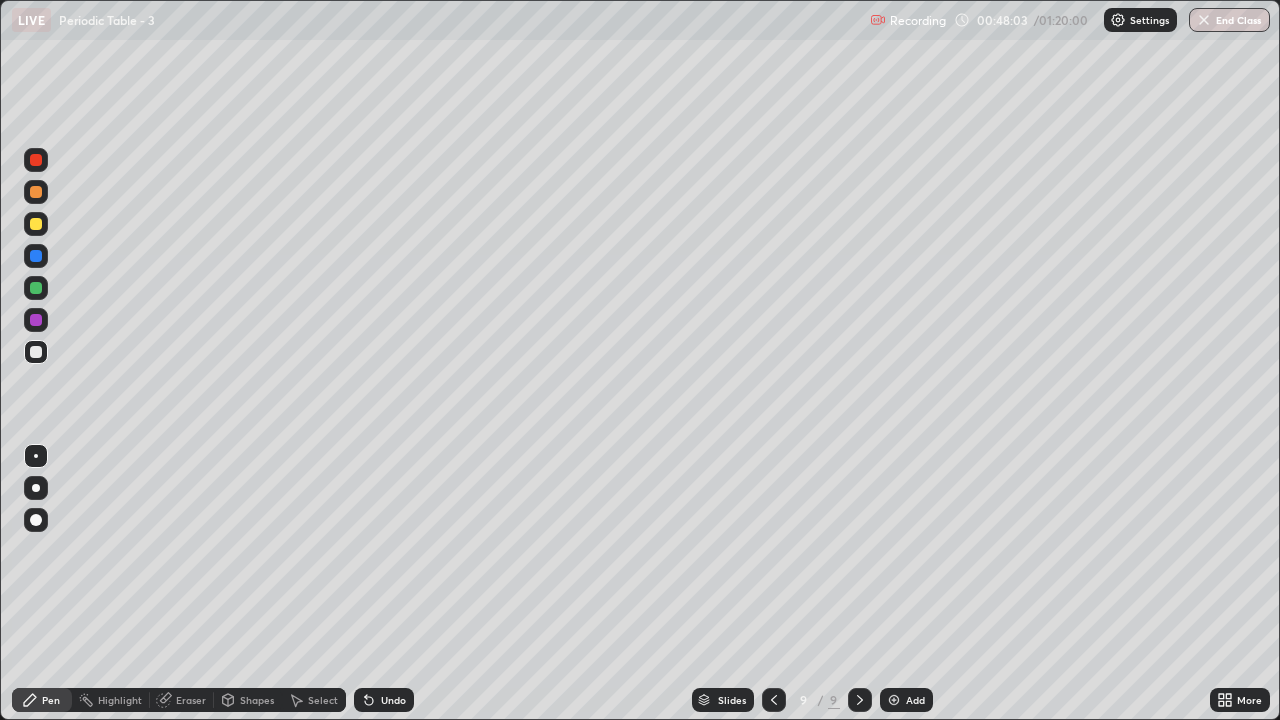 click at bounding box center (36, 224) 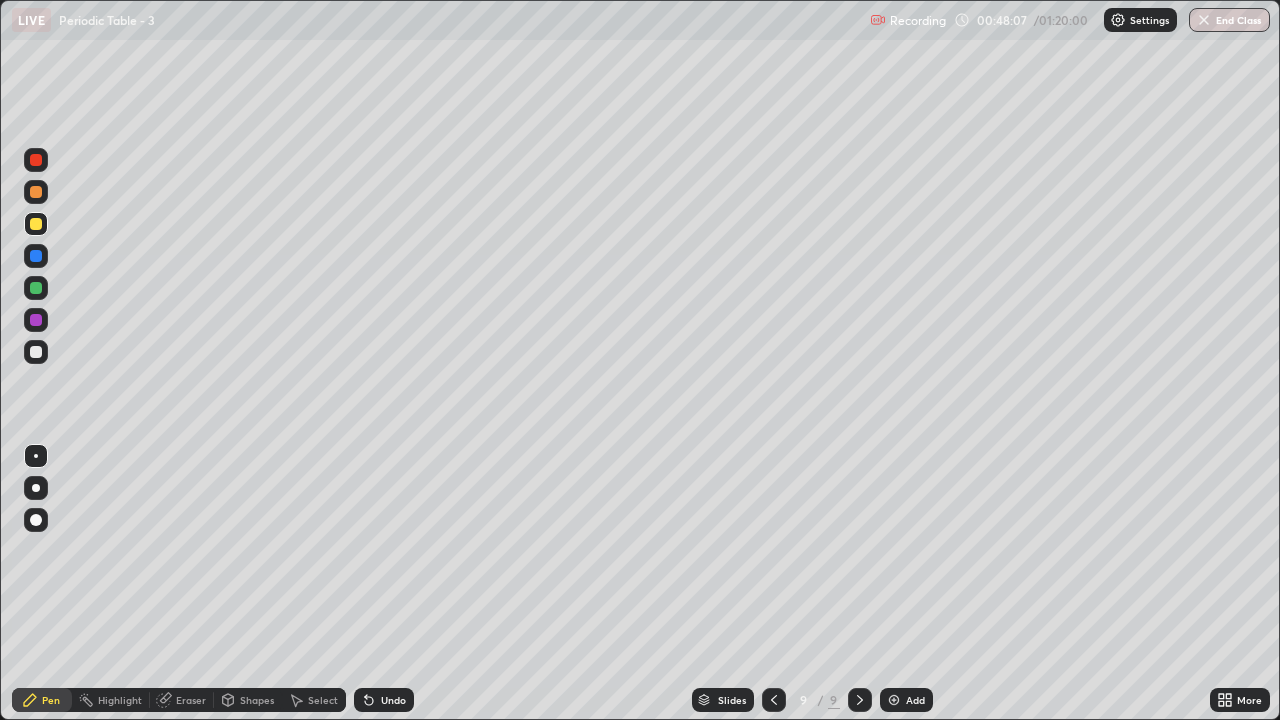 click at bounding box center (774, 700) 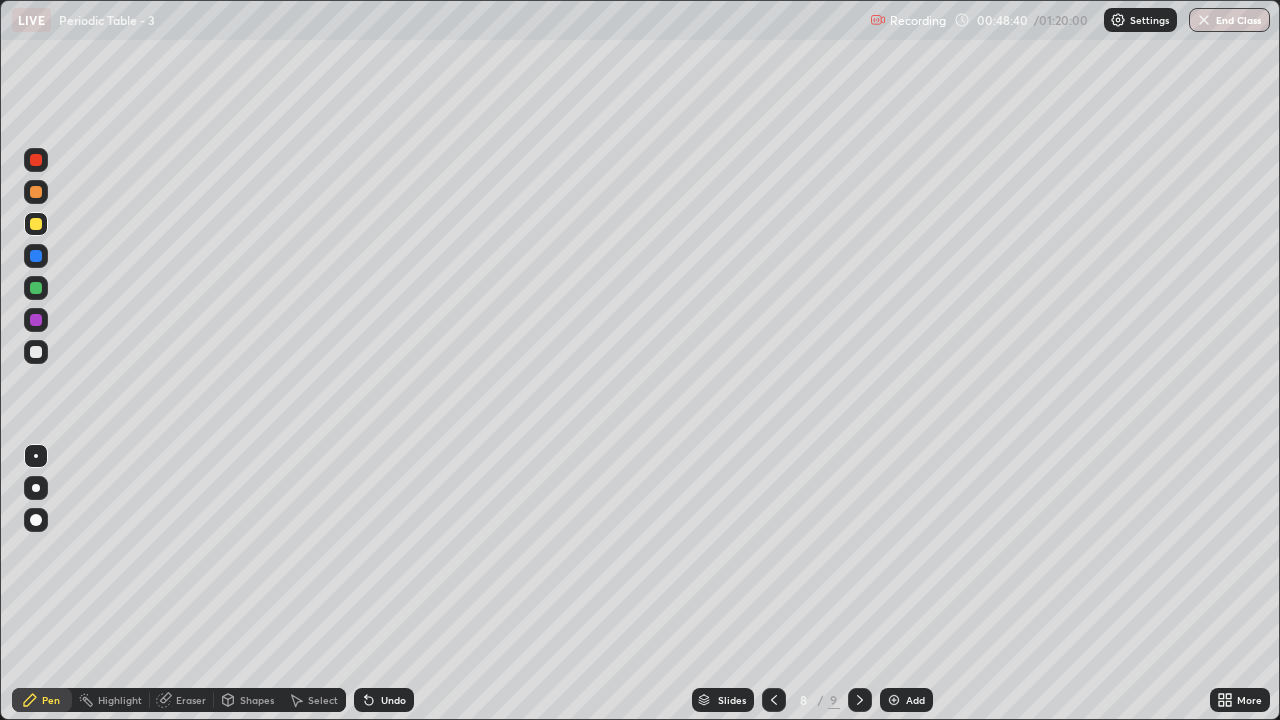 click 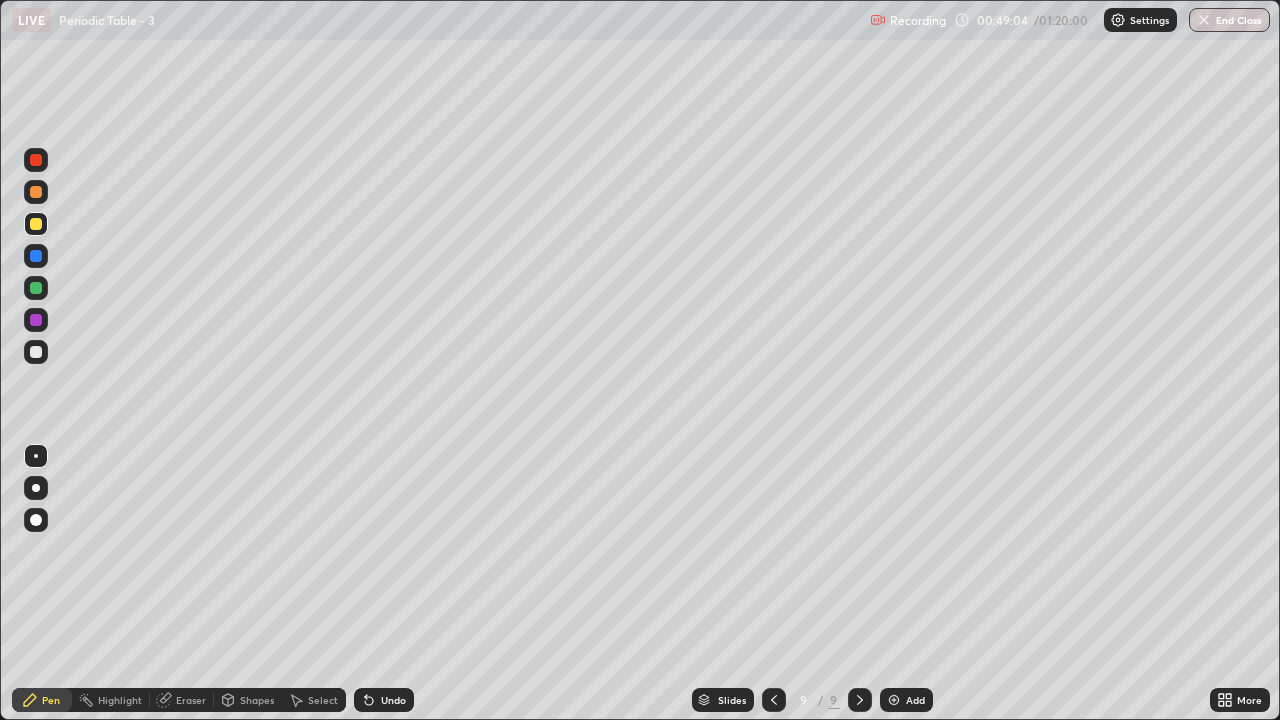 click at bounding box center [36, 352] 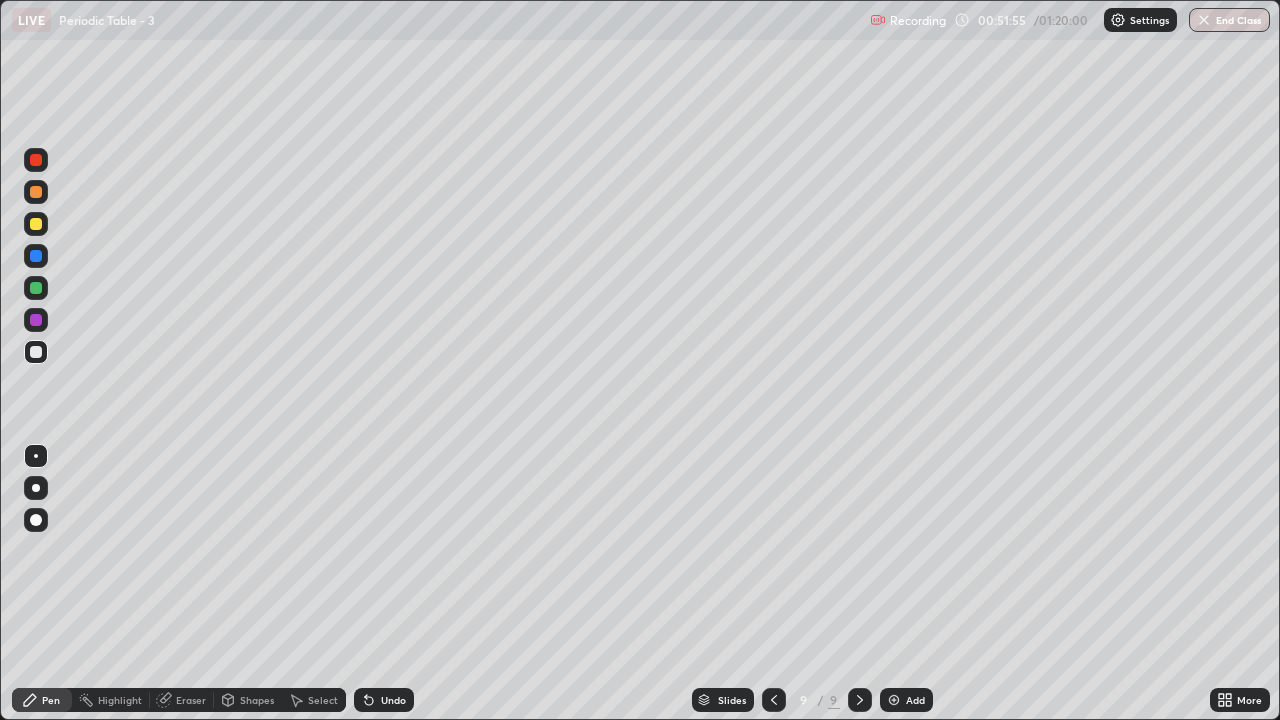 click on "Add" at bounding box center [906, 700] 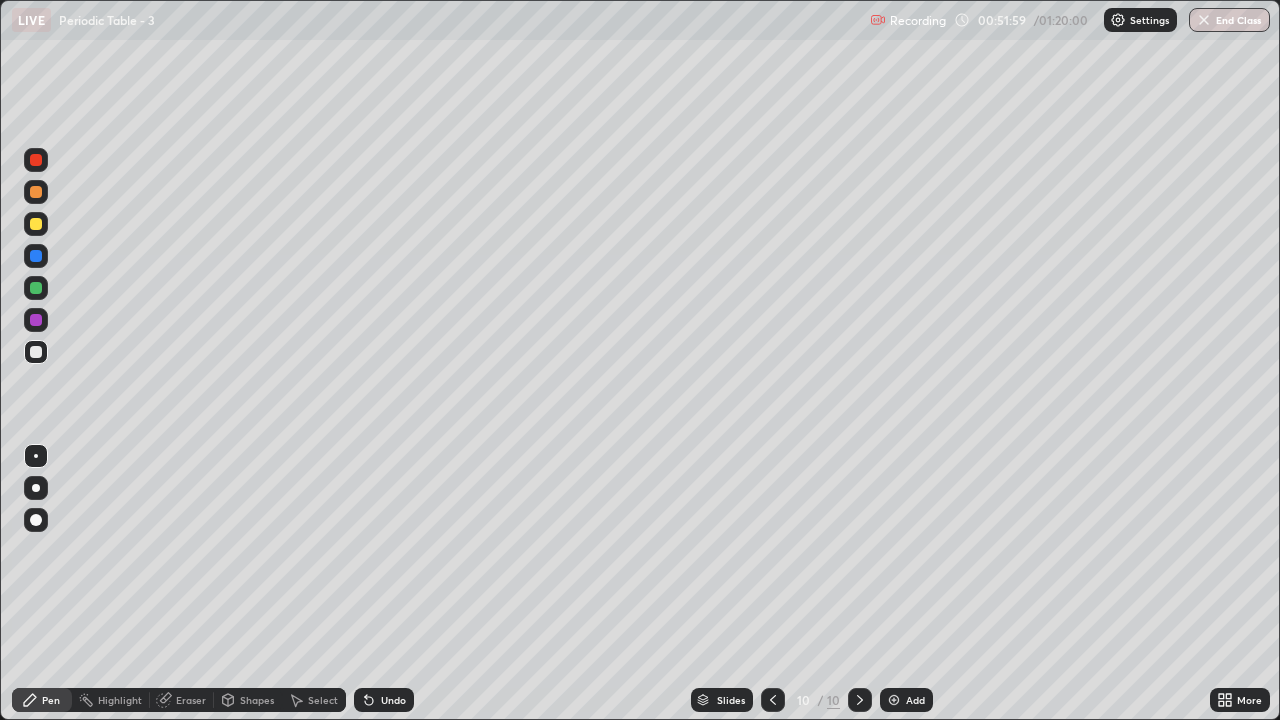 click 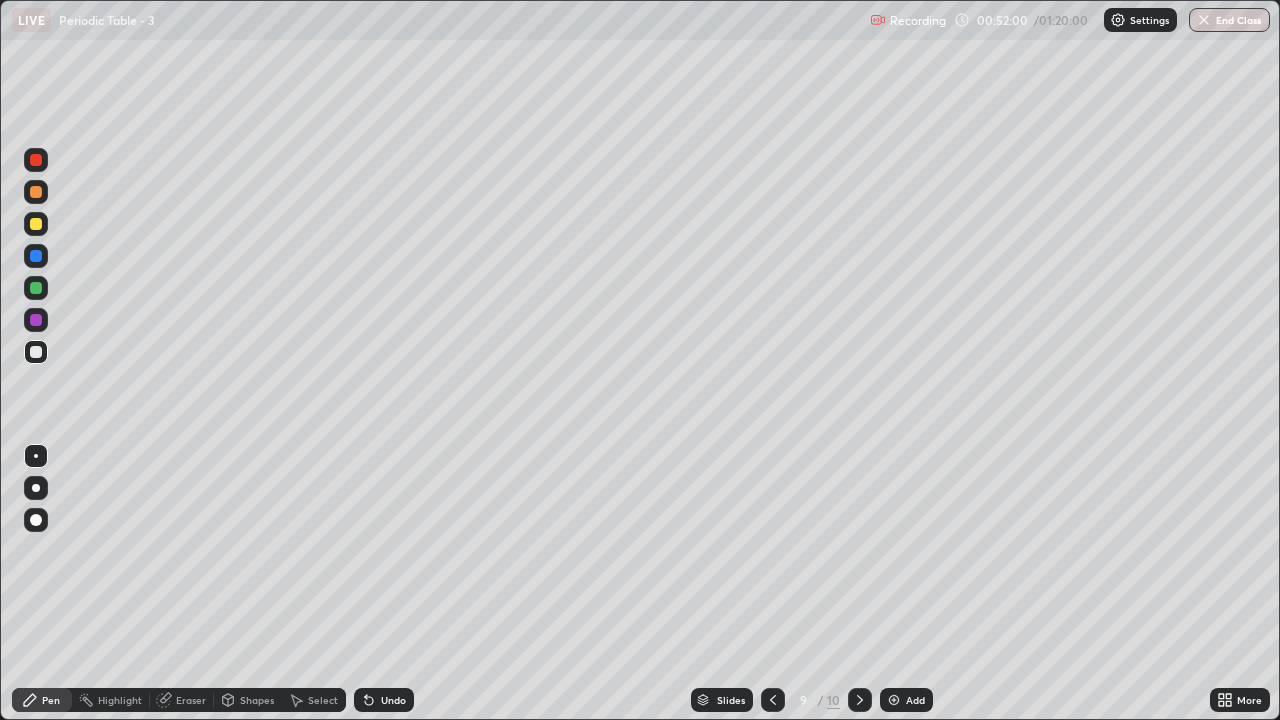 click at bounding box center (860, 700) 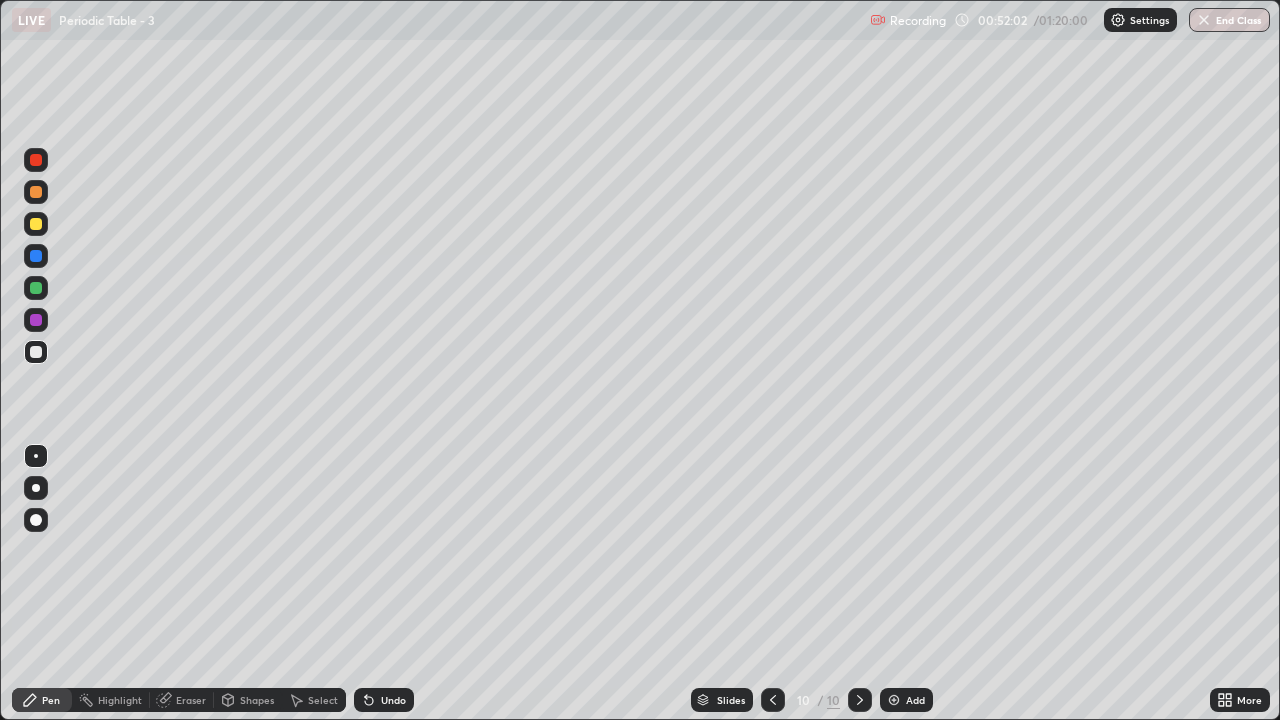 click at bounding box center (36, 224) 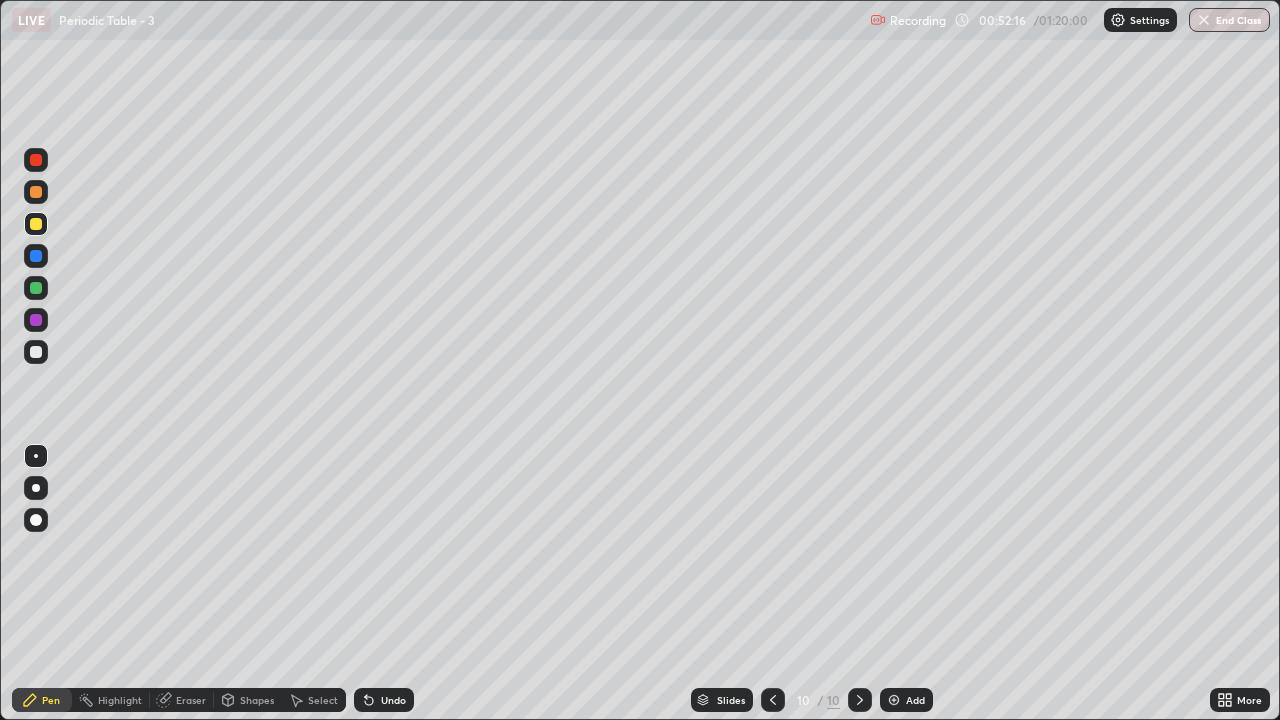 click at bounding box center [36, 352] 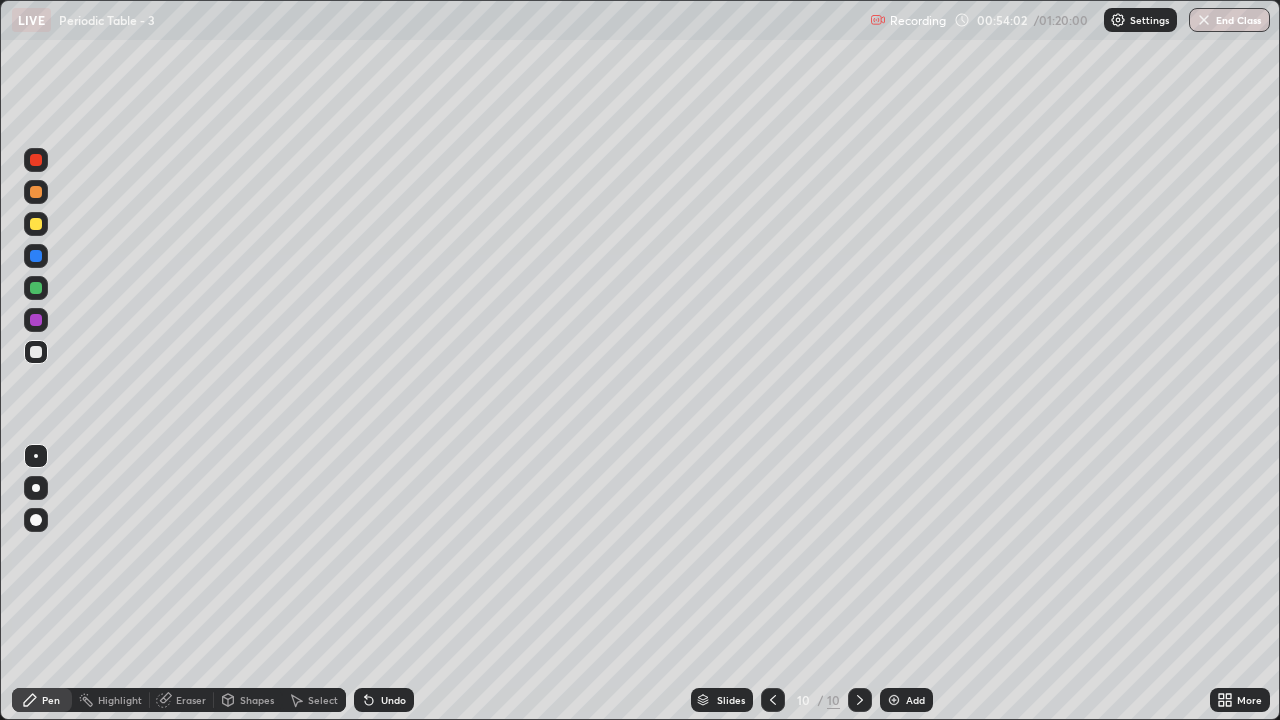 click 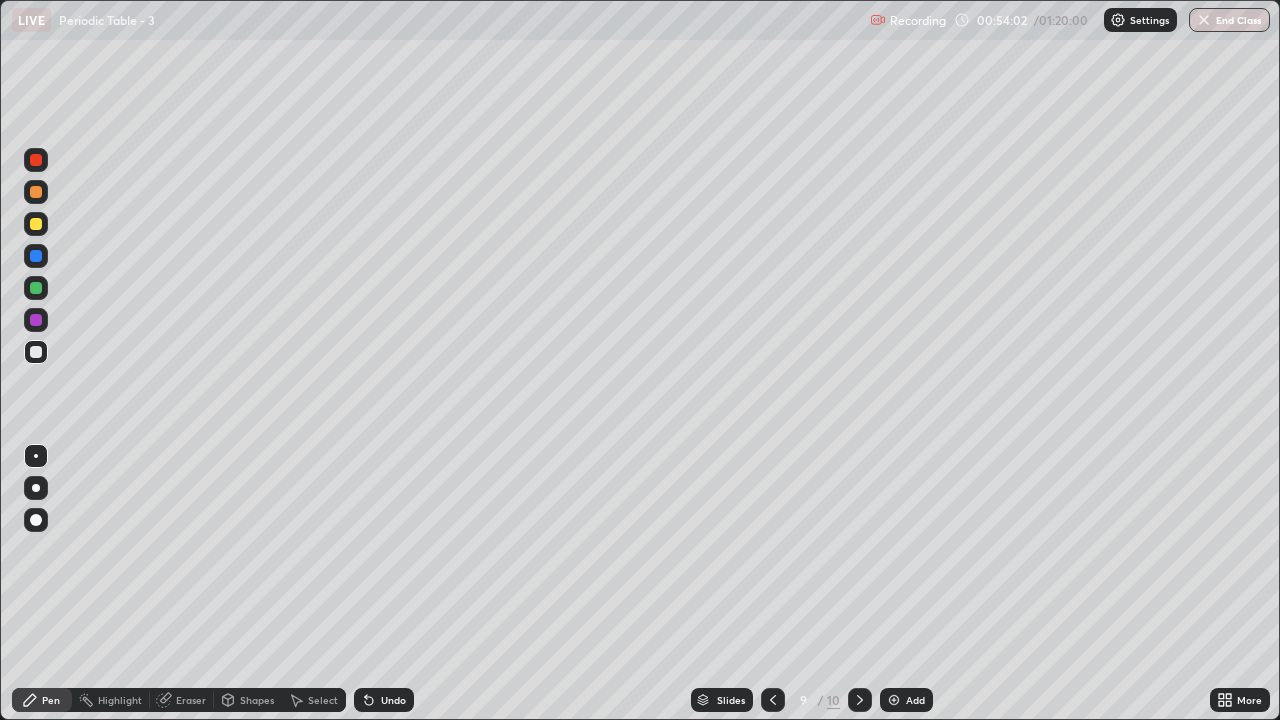 click 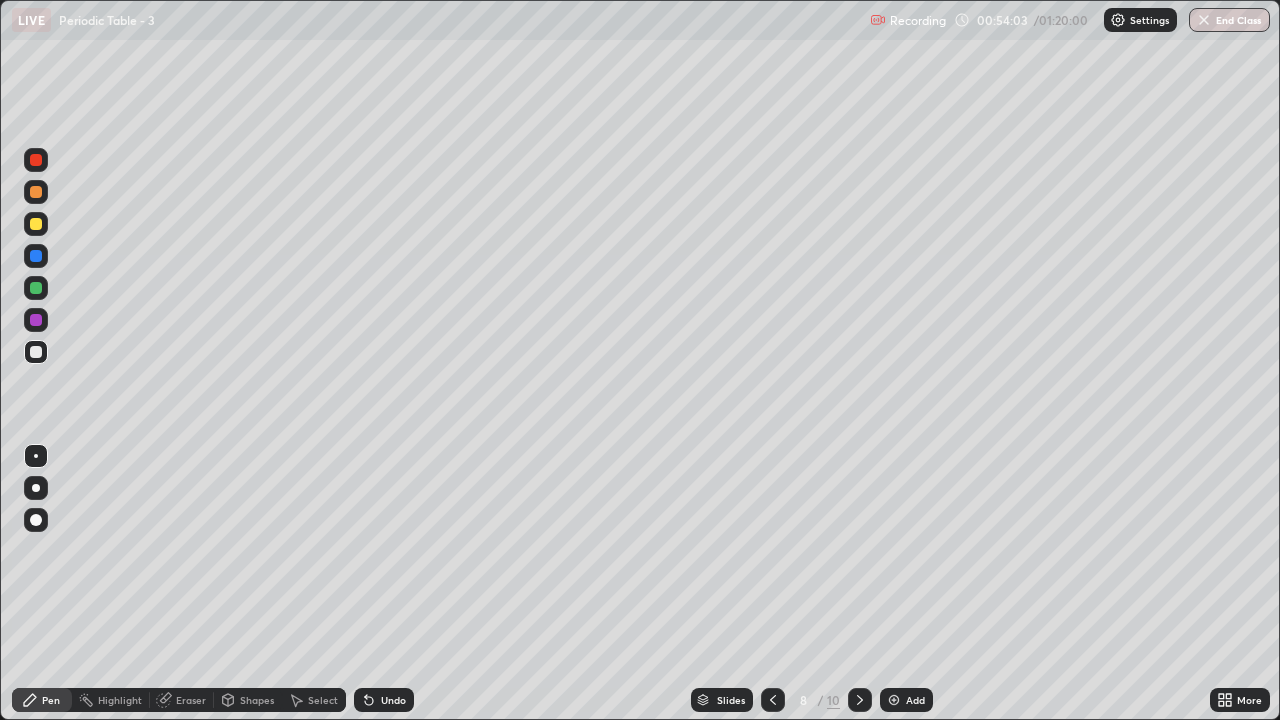 click at bounding box center (773, 700) 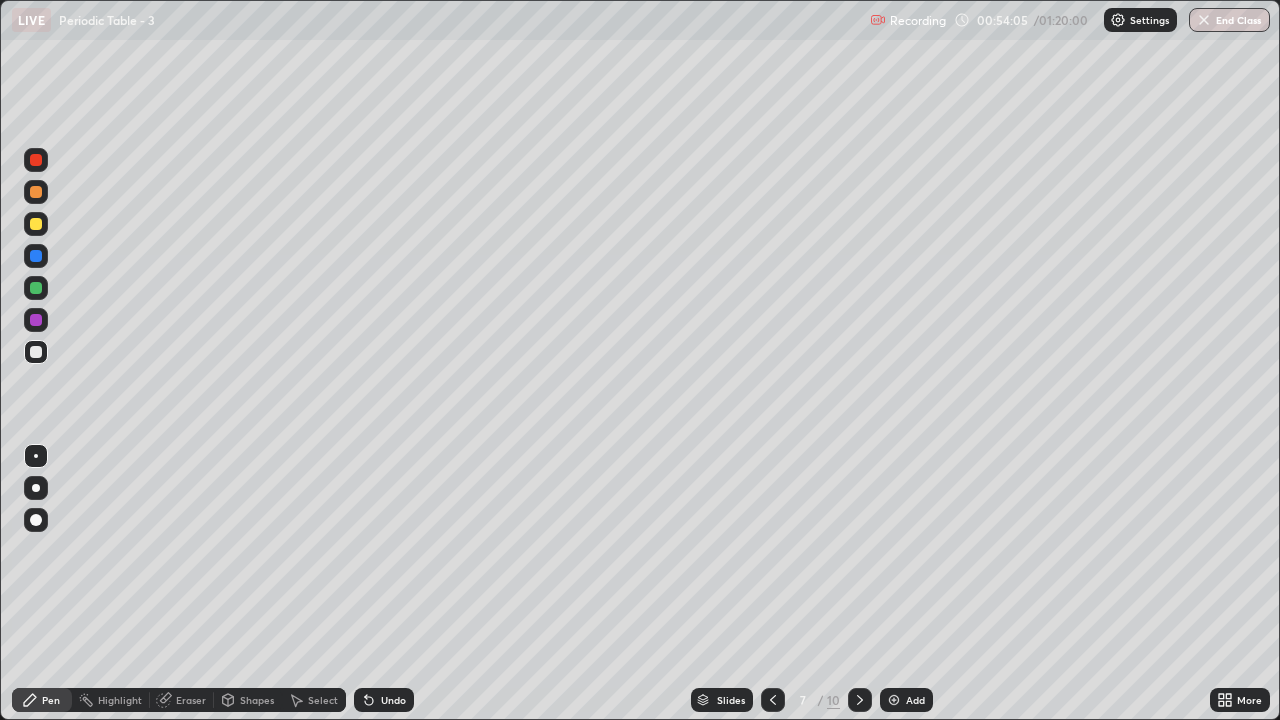 click 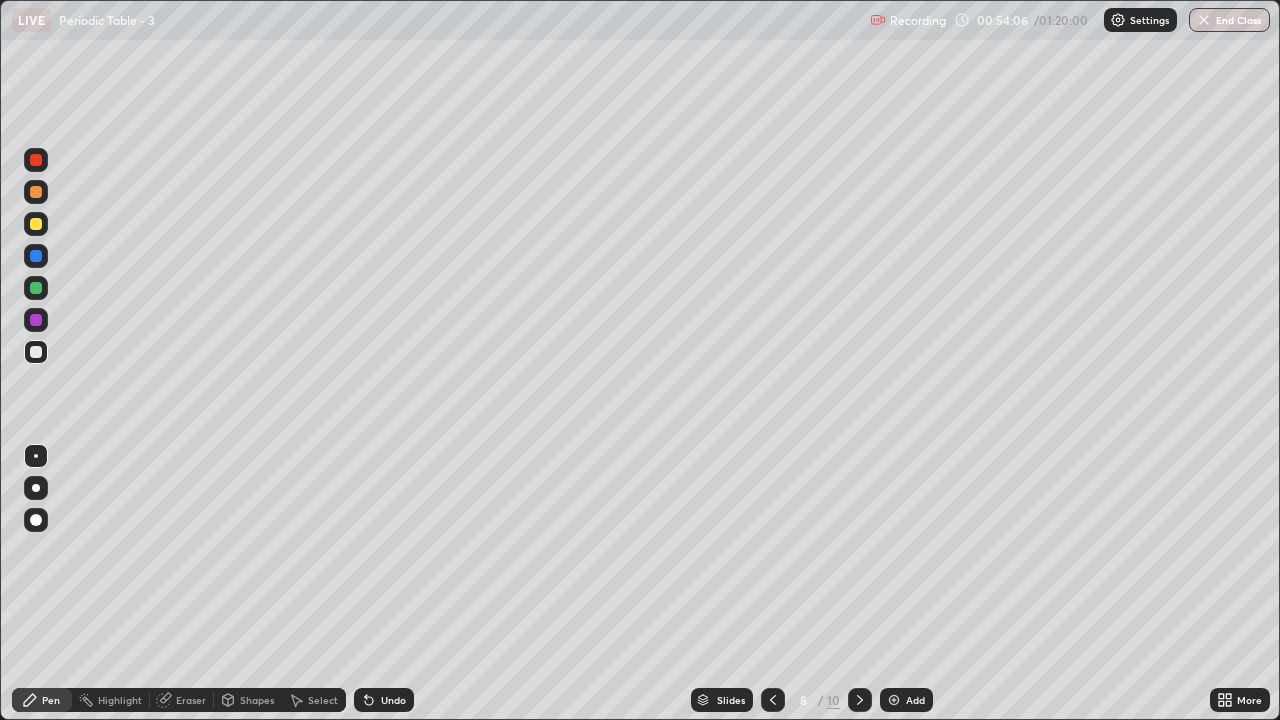 click 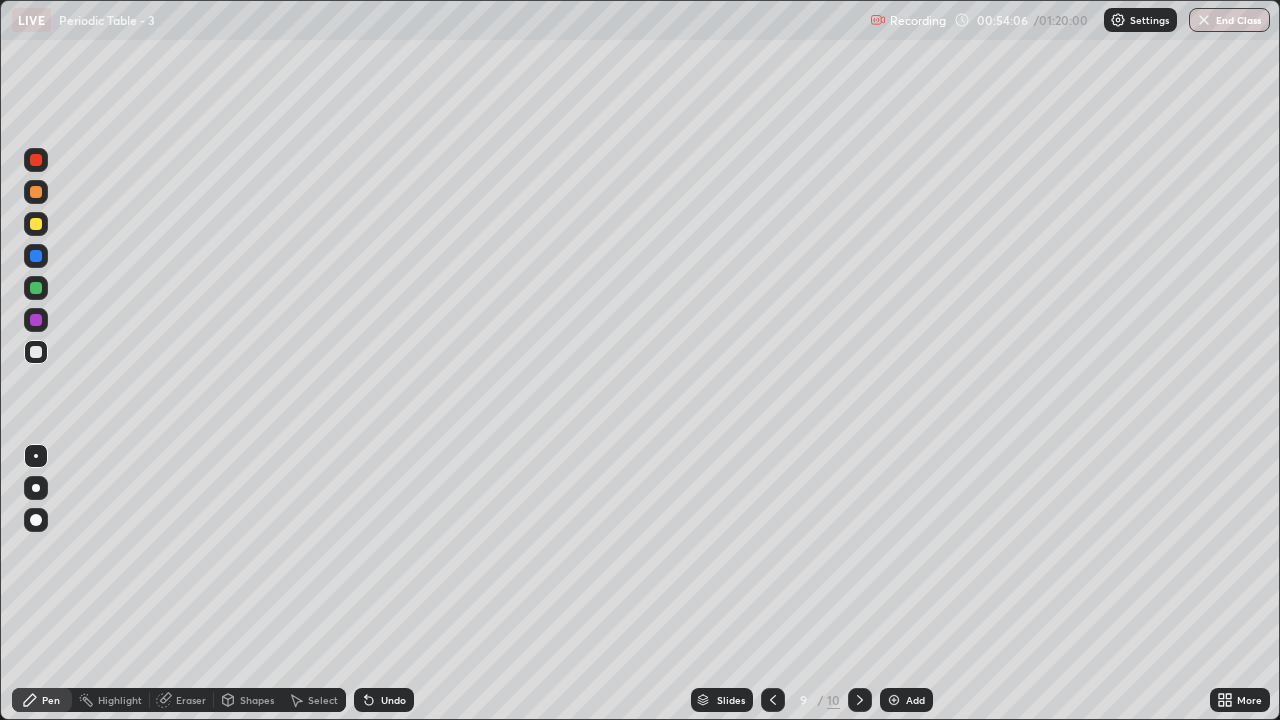 click 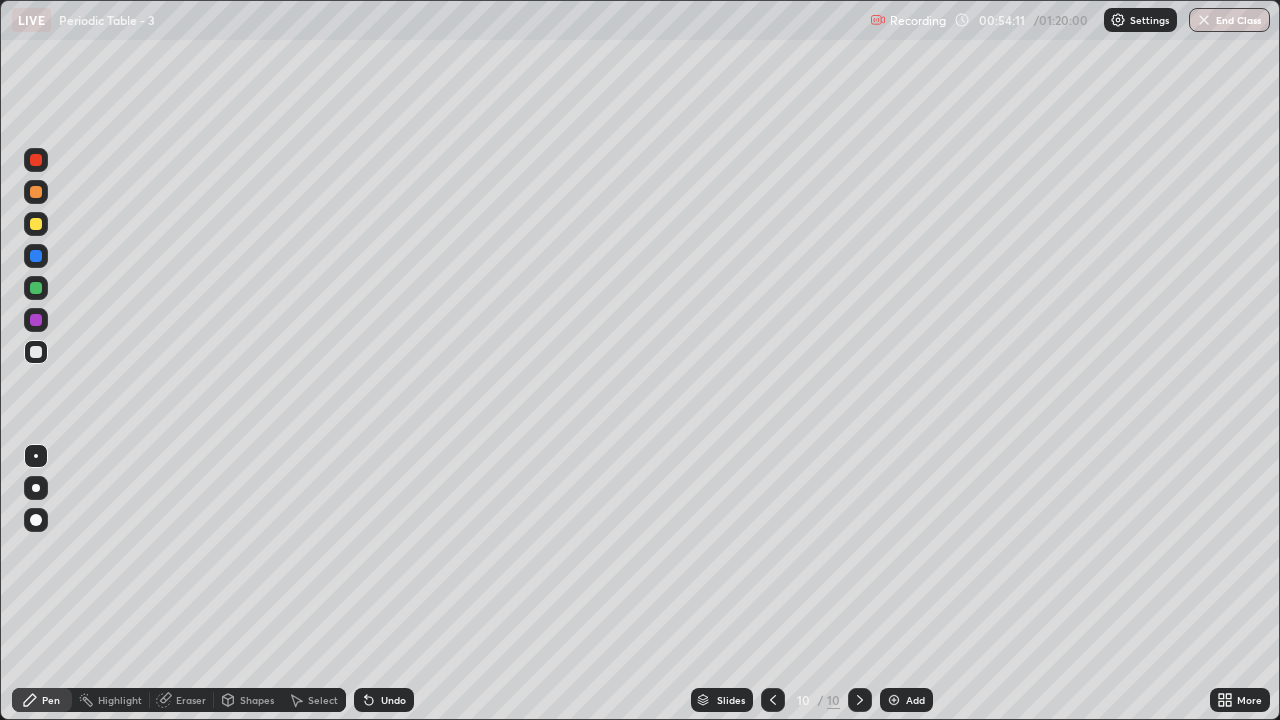 click at bounding box center [36, 224] 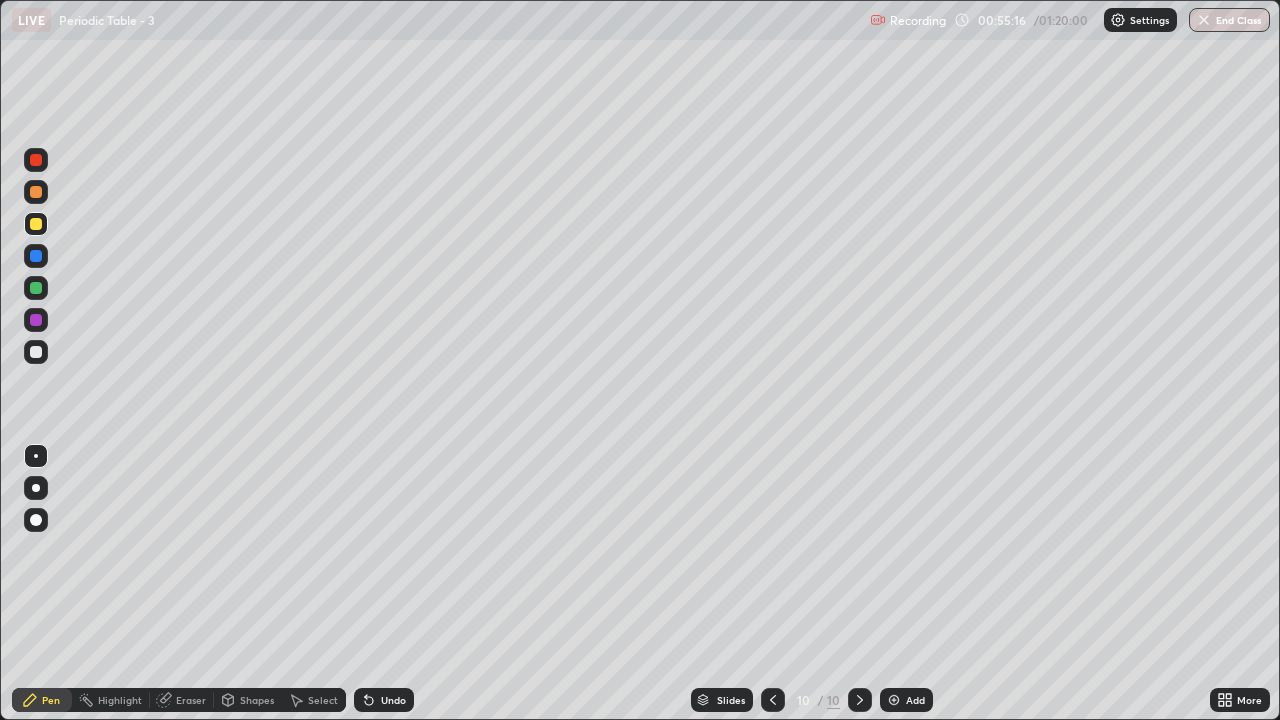 click at bounding box center [36, 352] 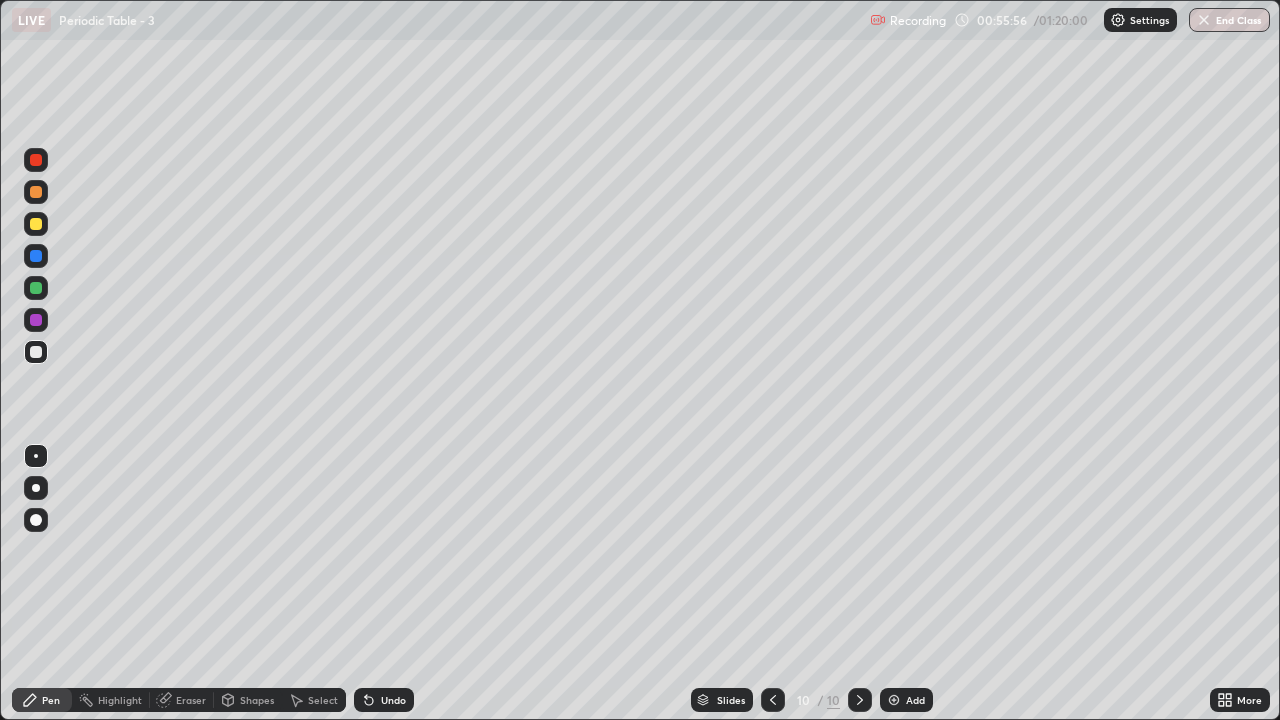 click on "Undo" at bounding box center [384, 700] 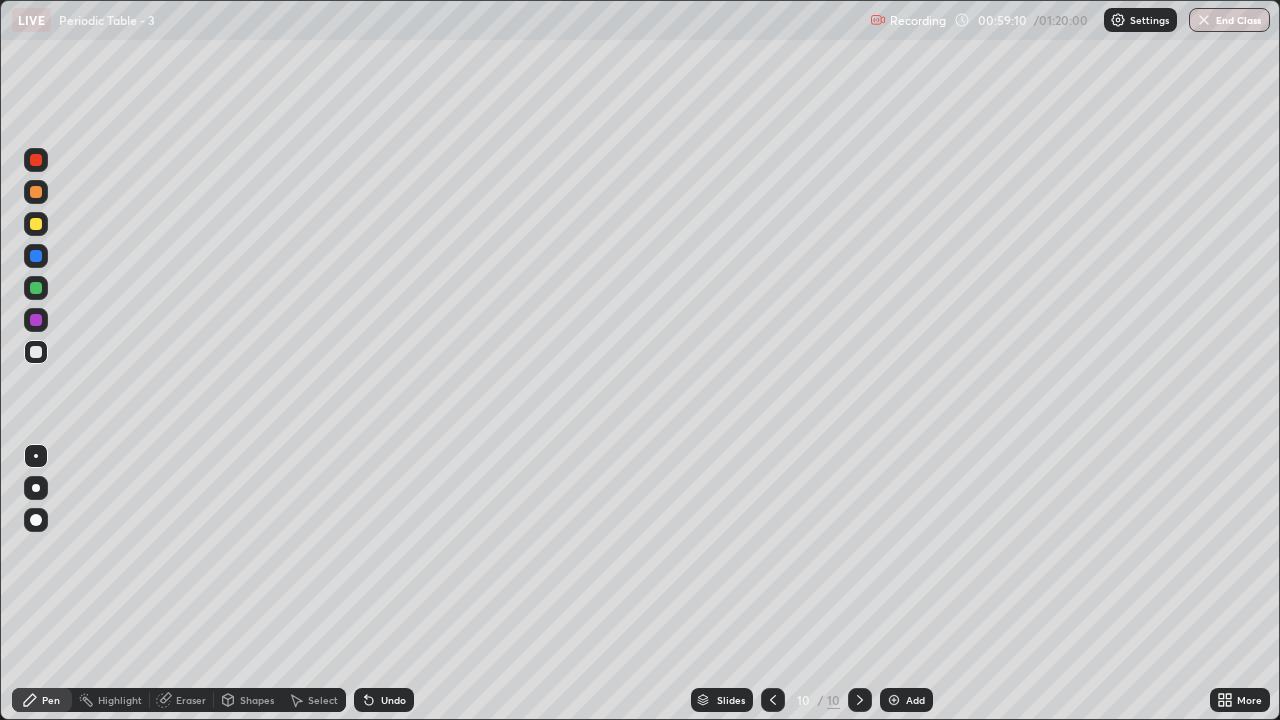 click on "Add" at bounding box center [915, 700] 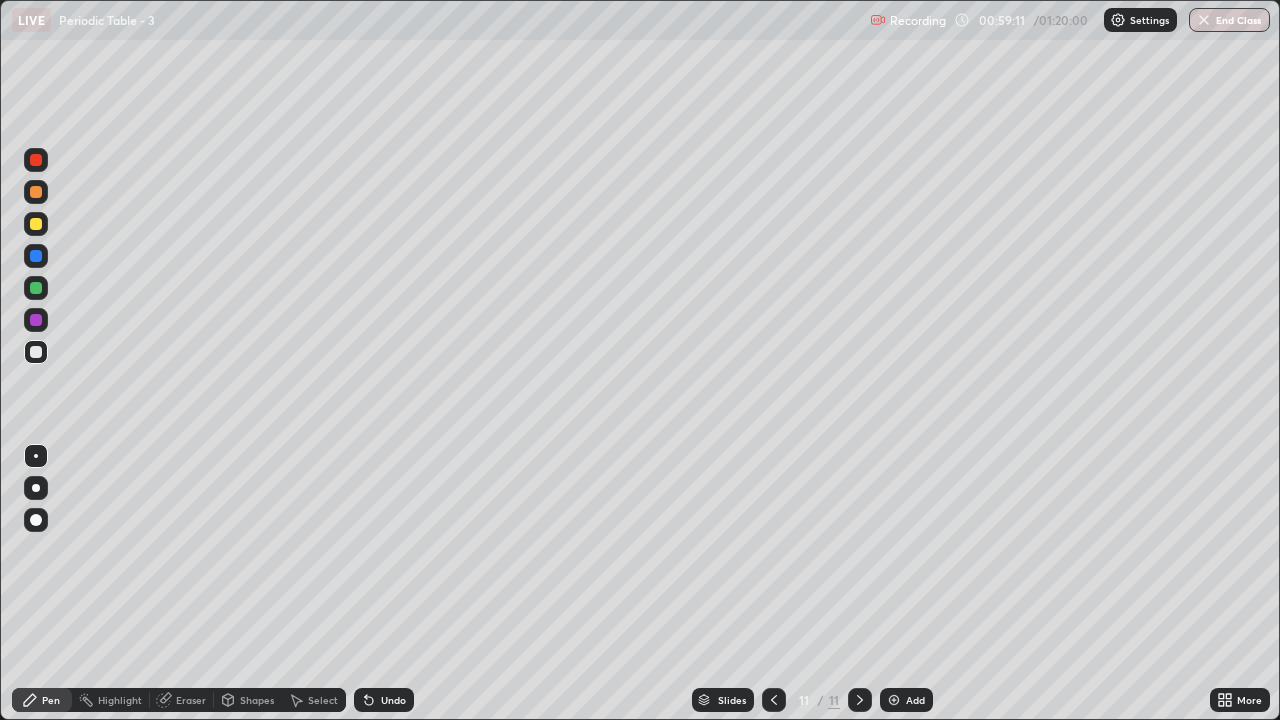 click at bounding box center [36, 224] 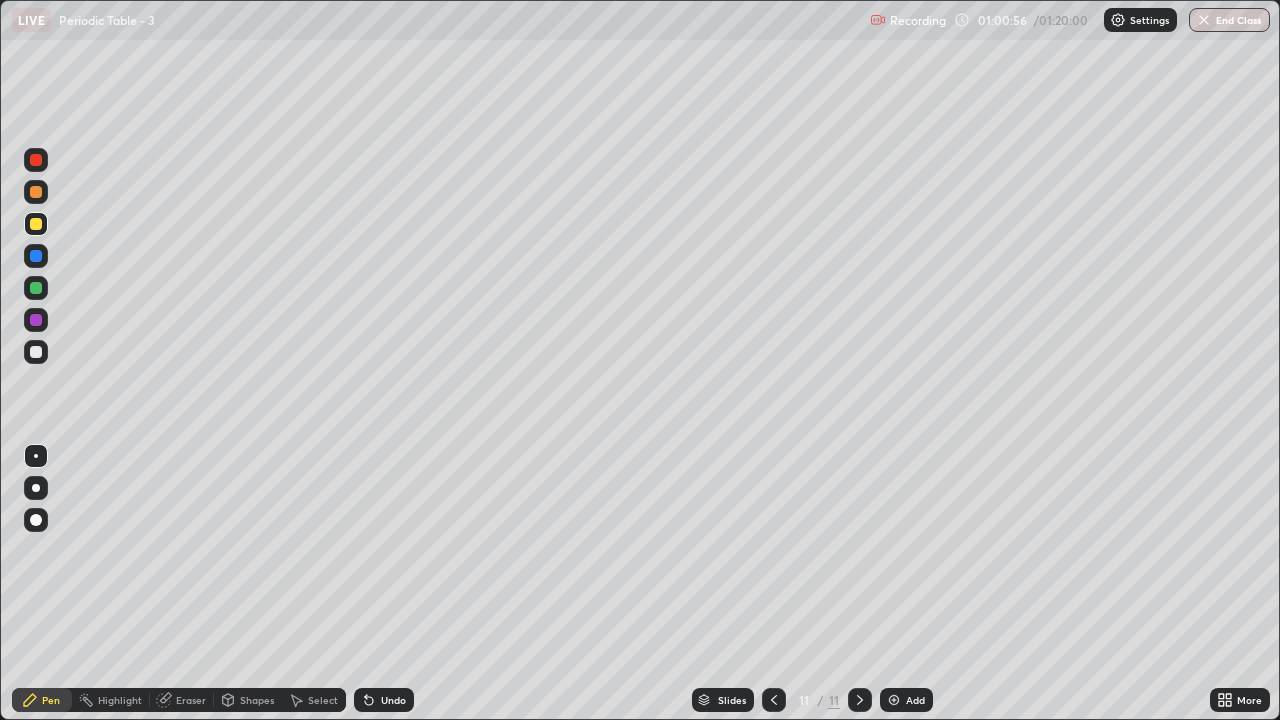 click at bounding box center [36, 352] 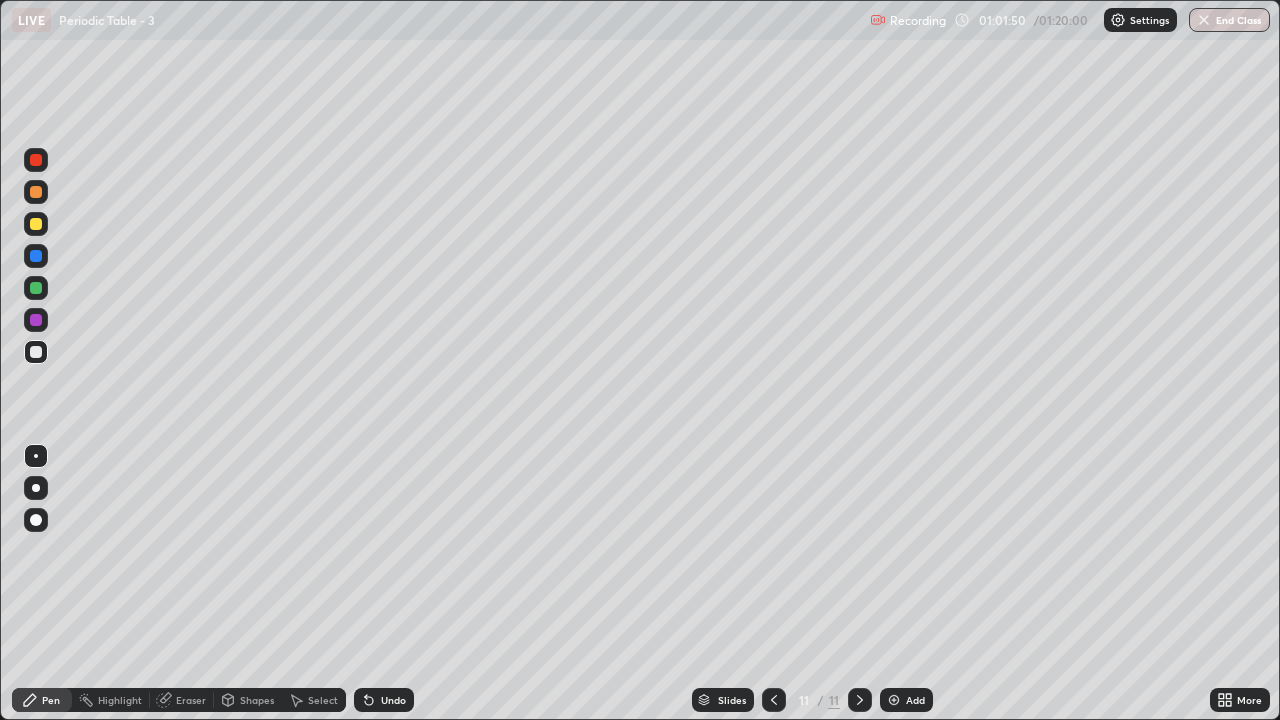 click at bounding box center [36, 288] 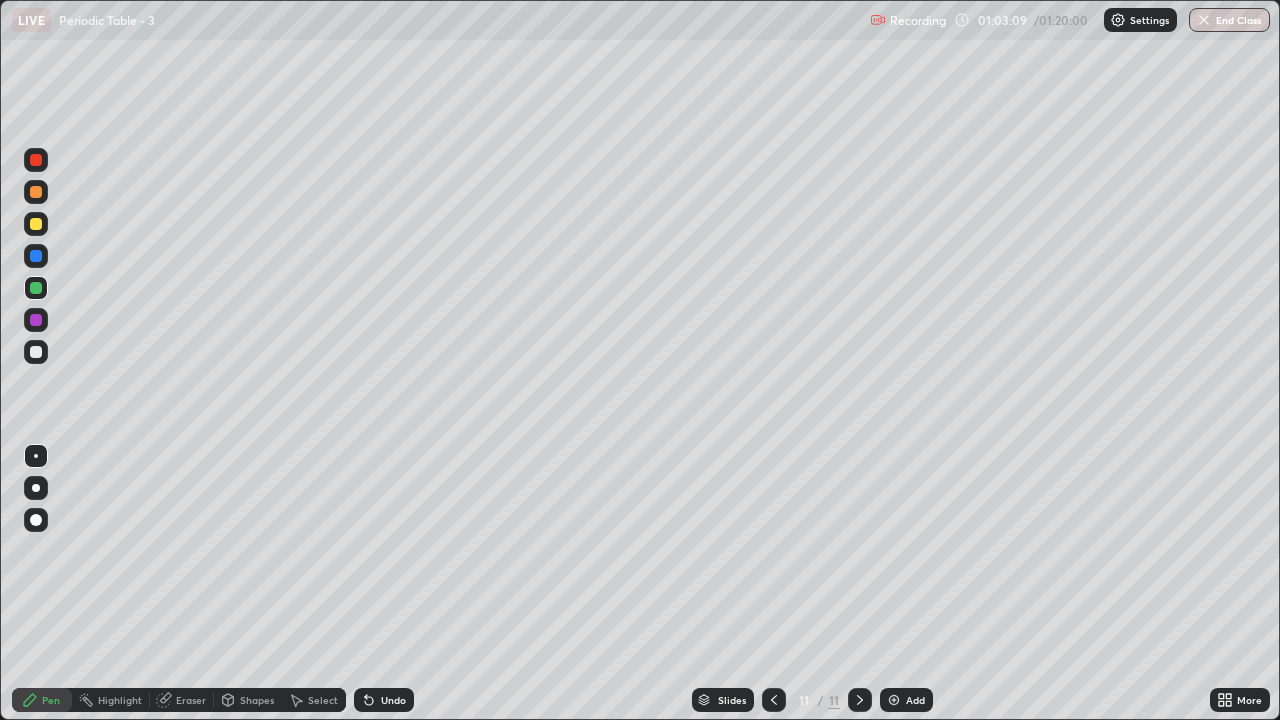 click at bounding box center (36, 352) 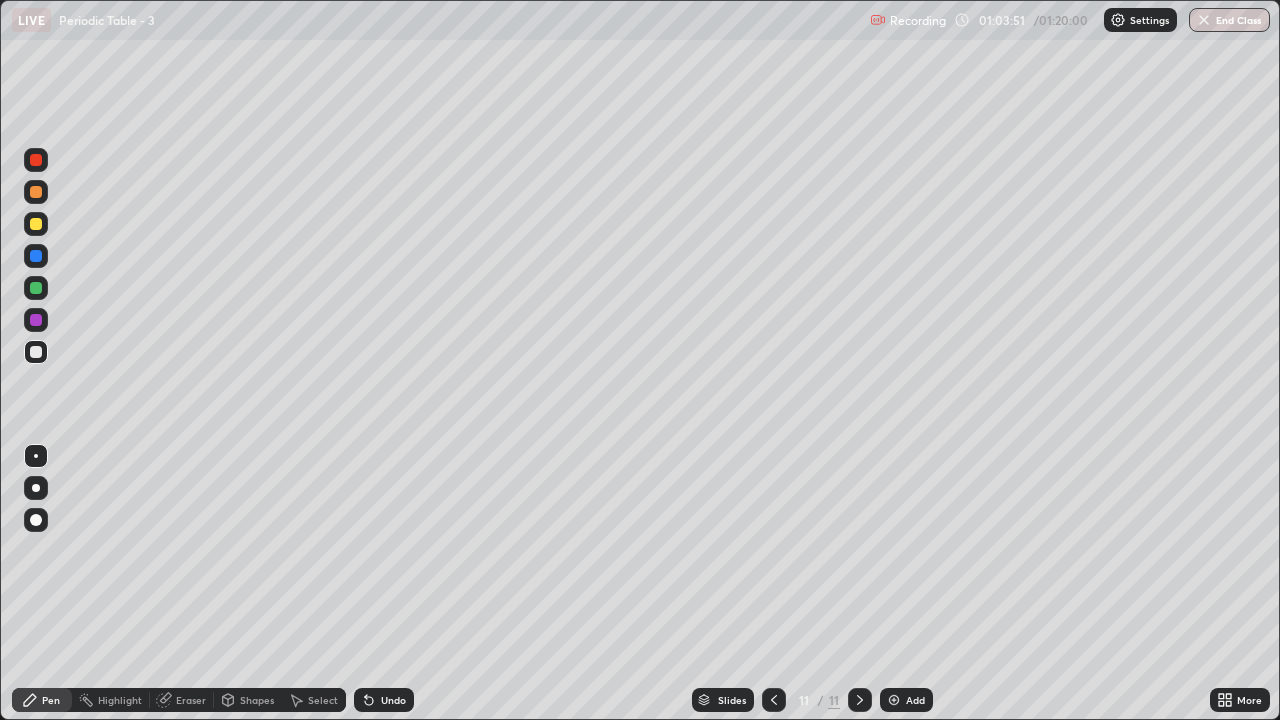 click at bounding box center (36, 288) 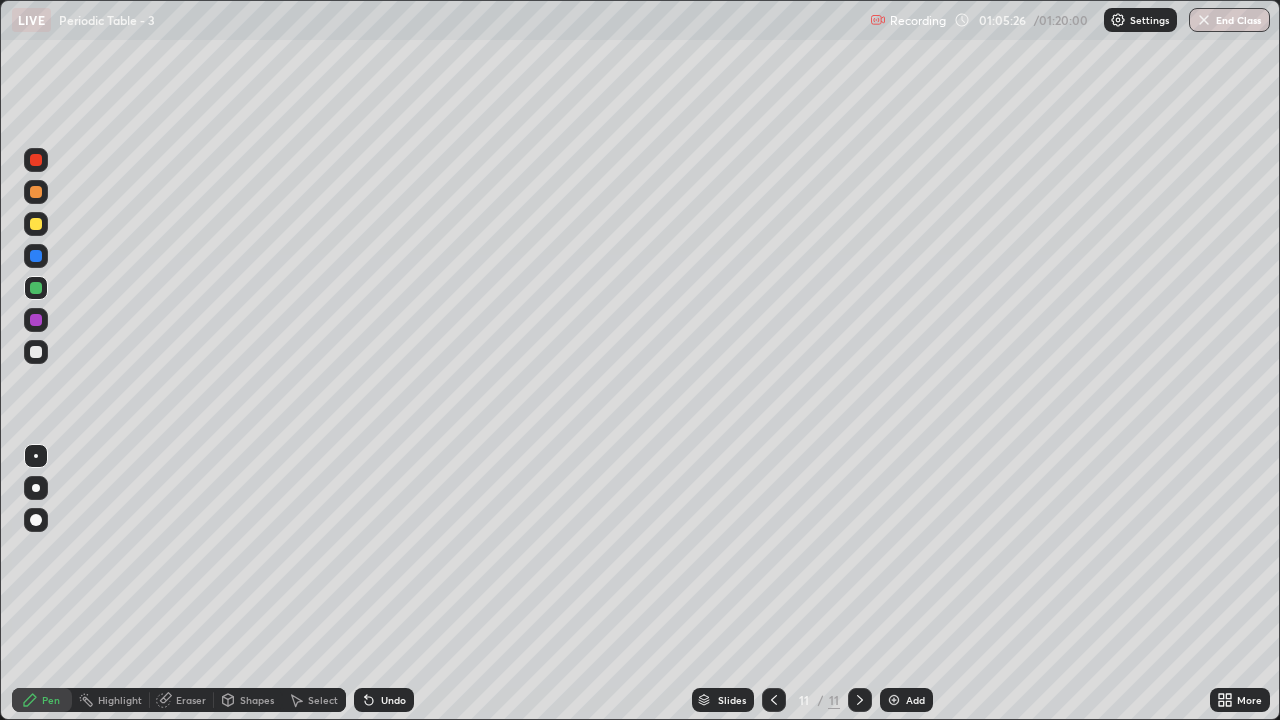 click on "Add" at bounding box center [915, 700] 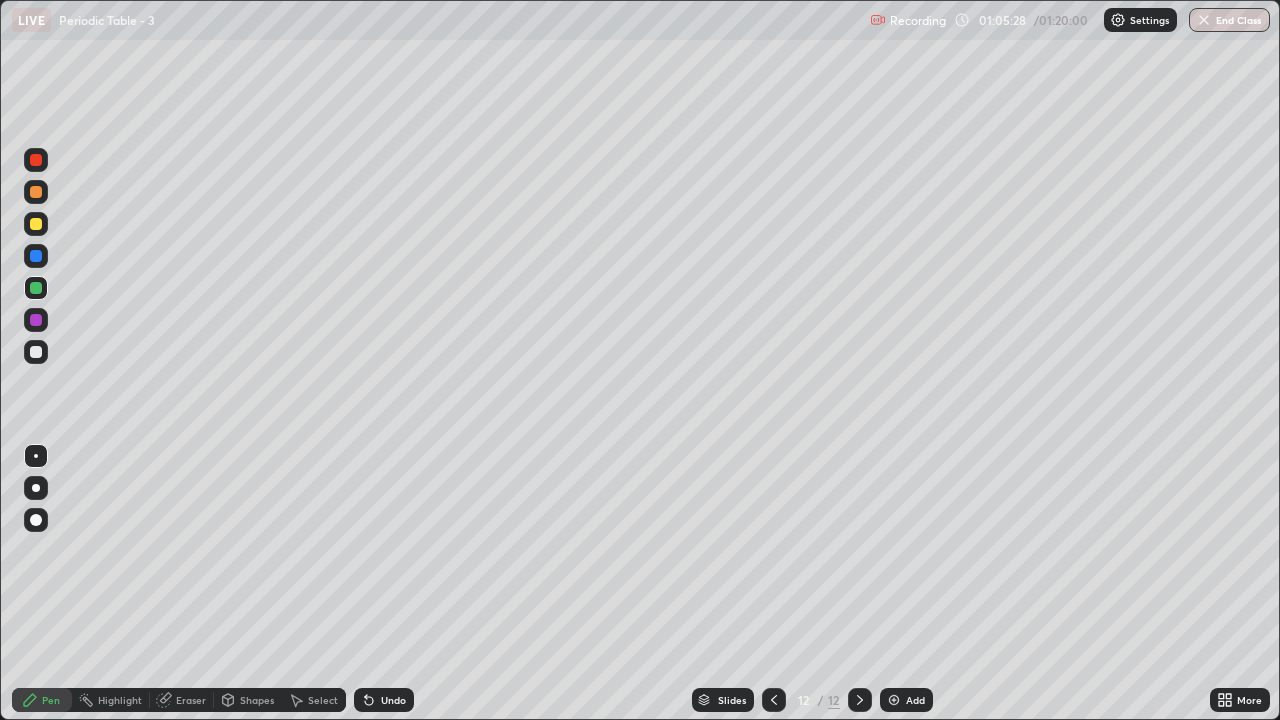 click at bounding box center (36, 224) 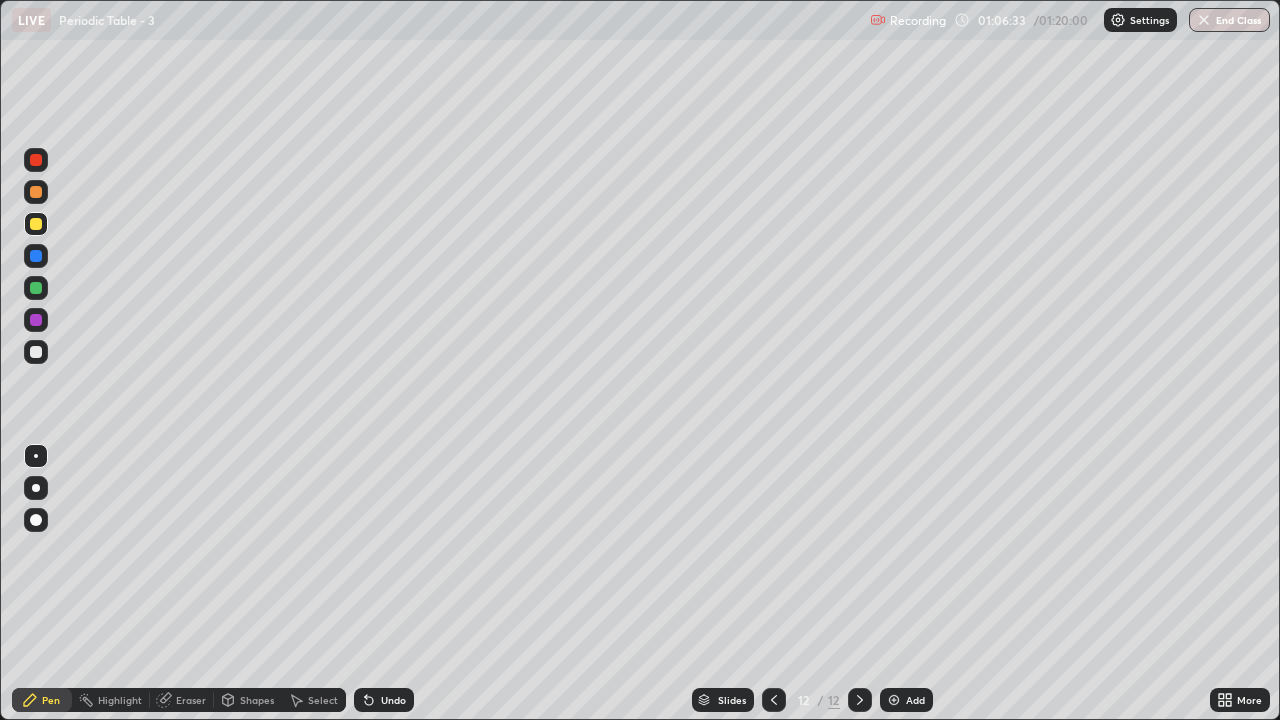 click at bounding box center [36, 288] 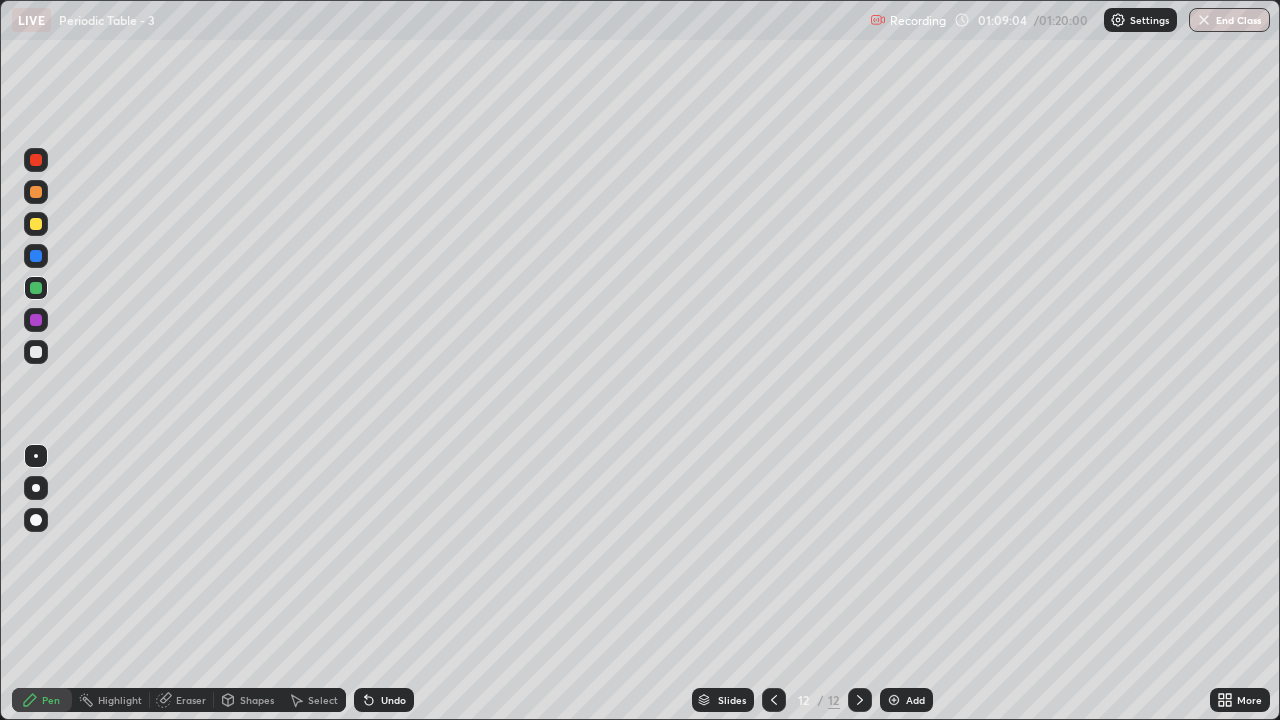 click at bounding box center [36, 352] 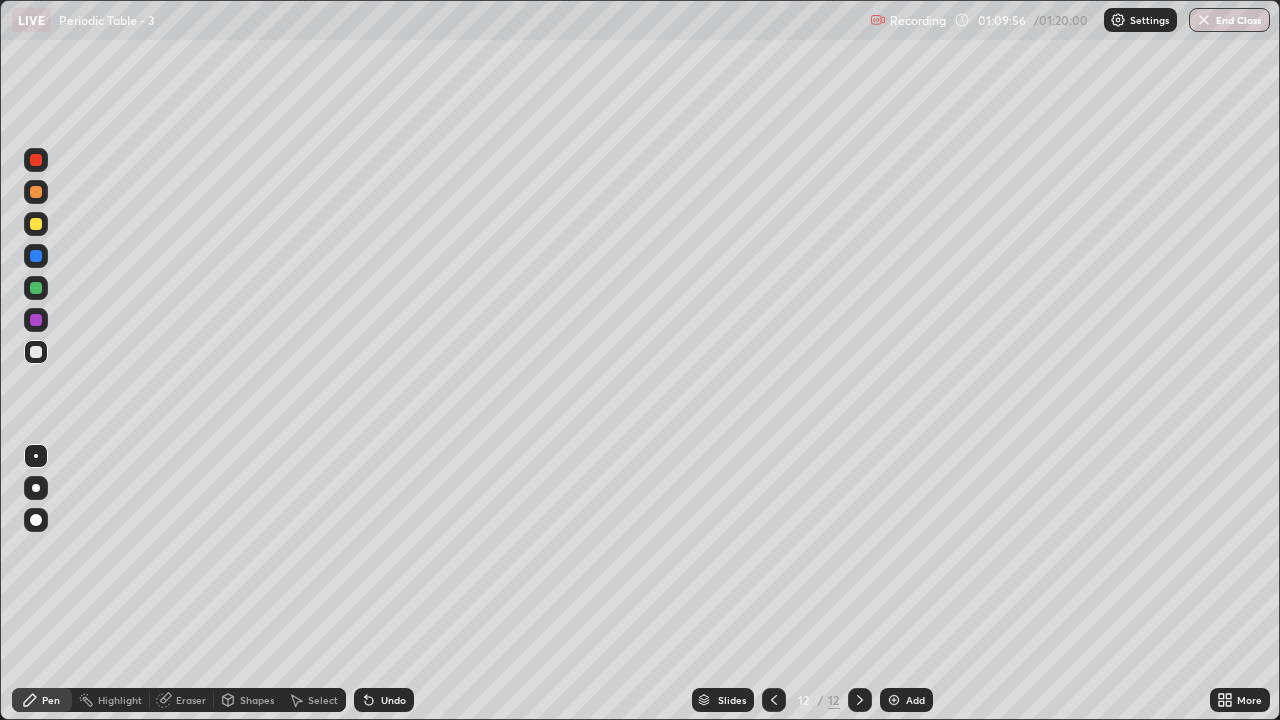 click on "Undo" at bounding box center (384, 700) 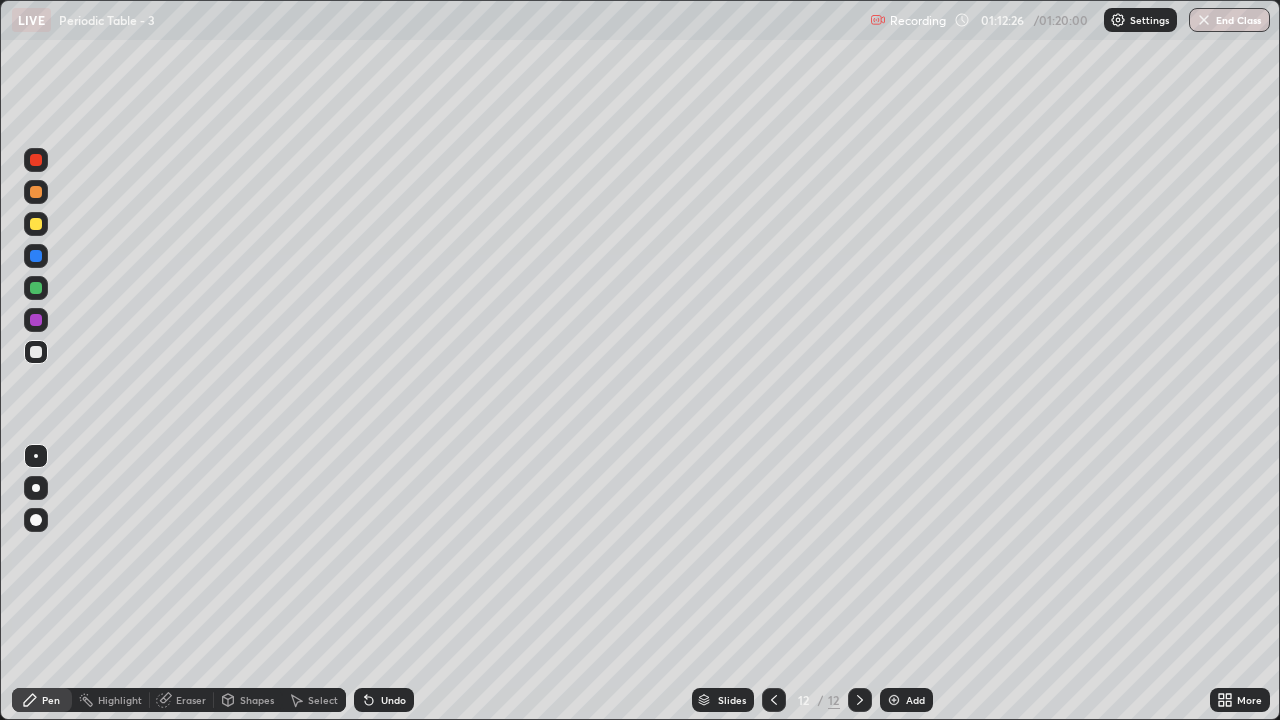 click on "Add" at bounding box center (915, 700) 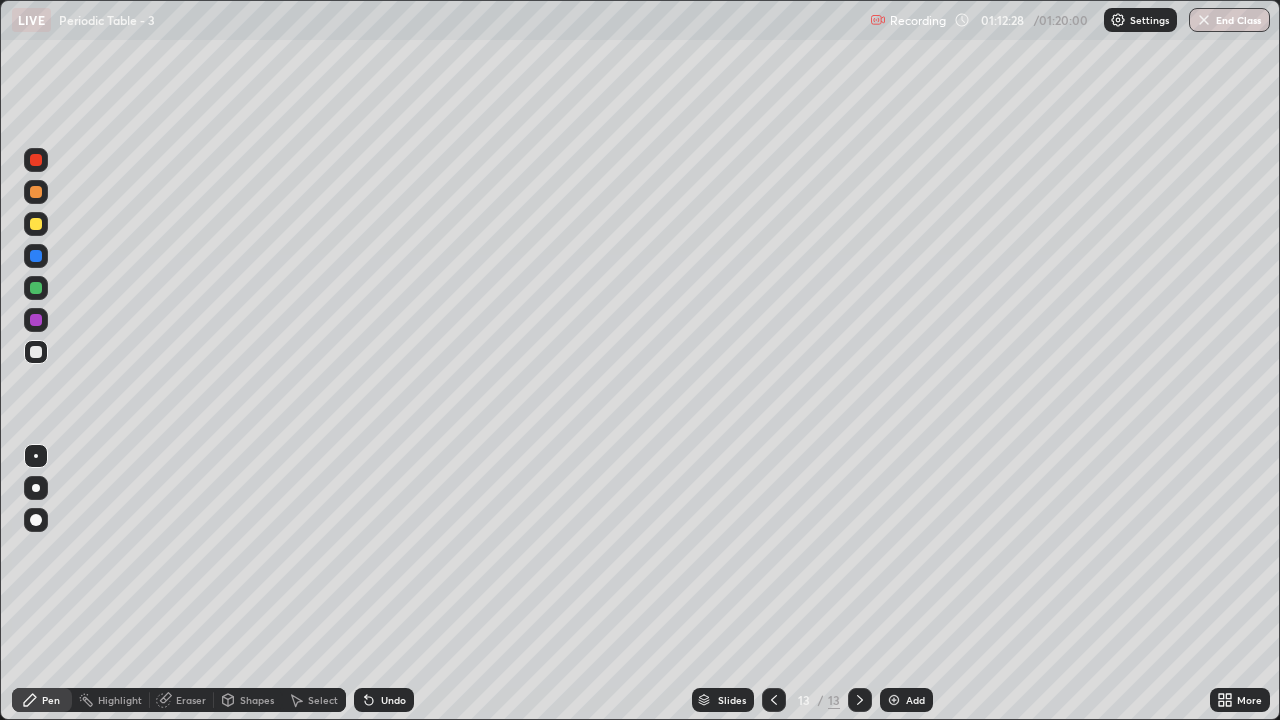click at bounding box center (36, 224) 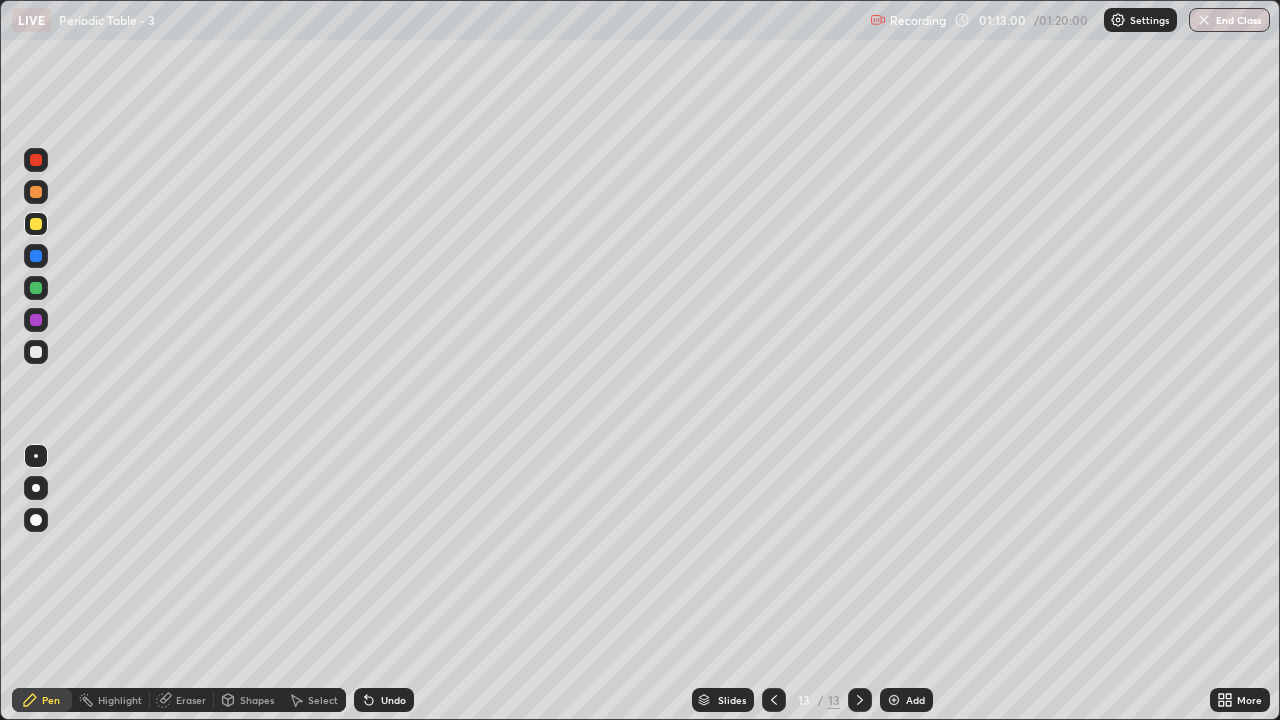 click on "Undo" at bounding box center [393, 700] 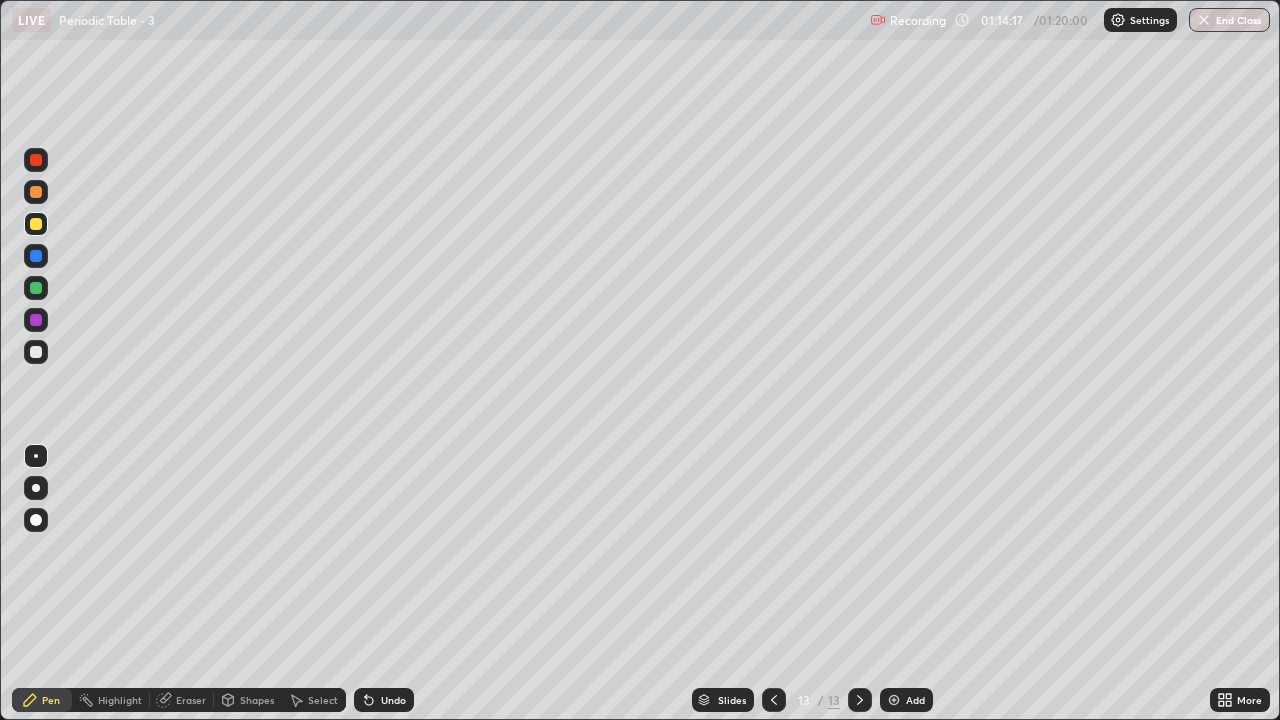 click at bounding box center [36, 352] 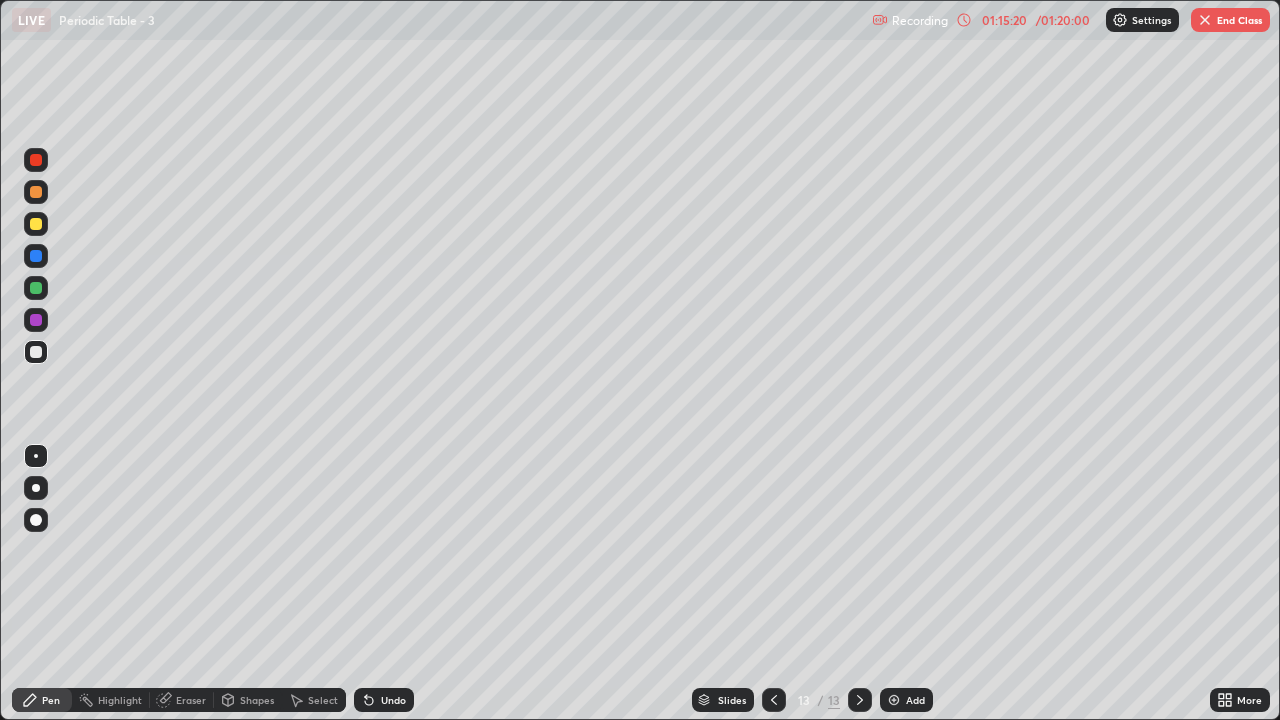 click at bounding box center (36, 224) 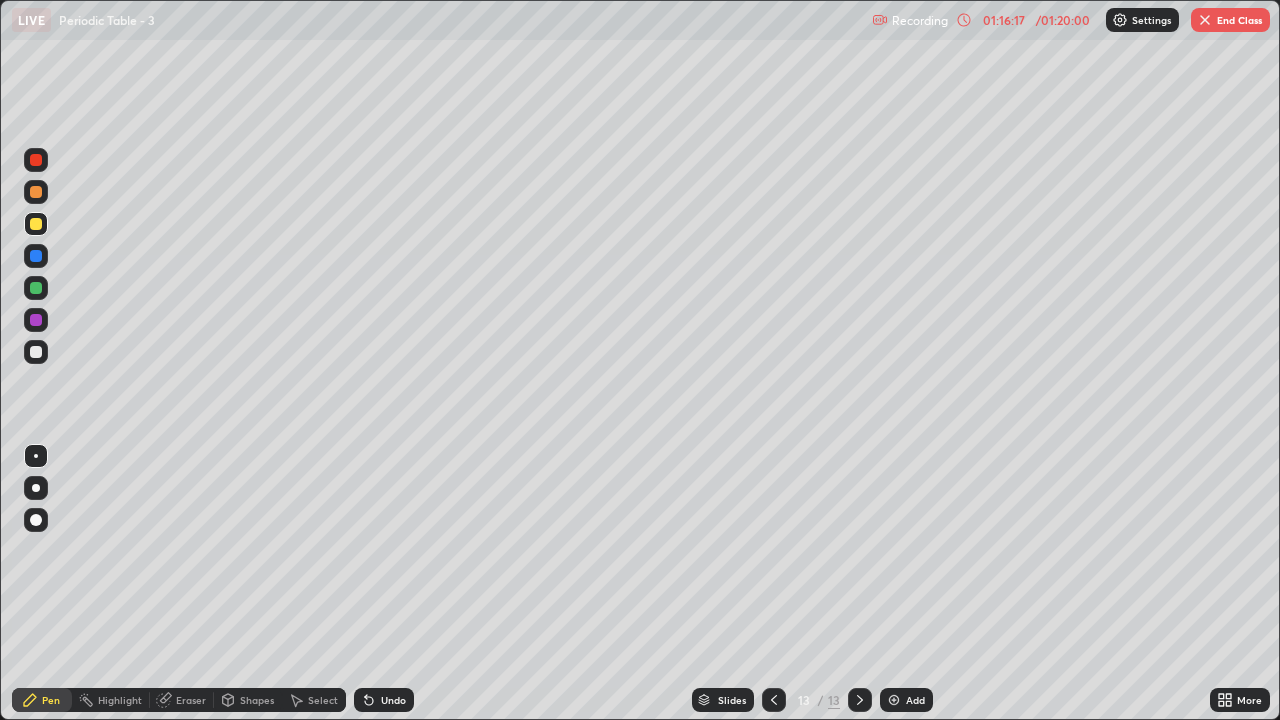 click at bounding box center (36, 352) 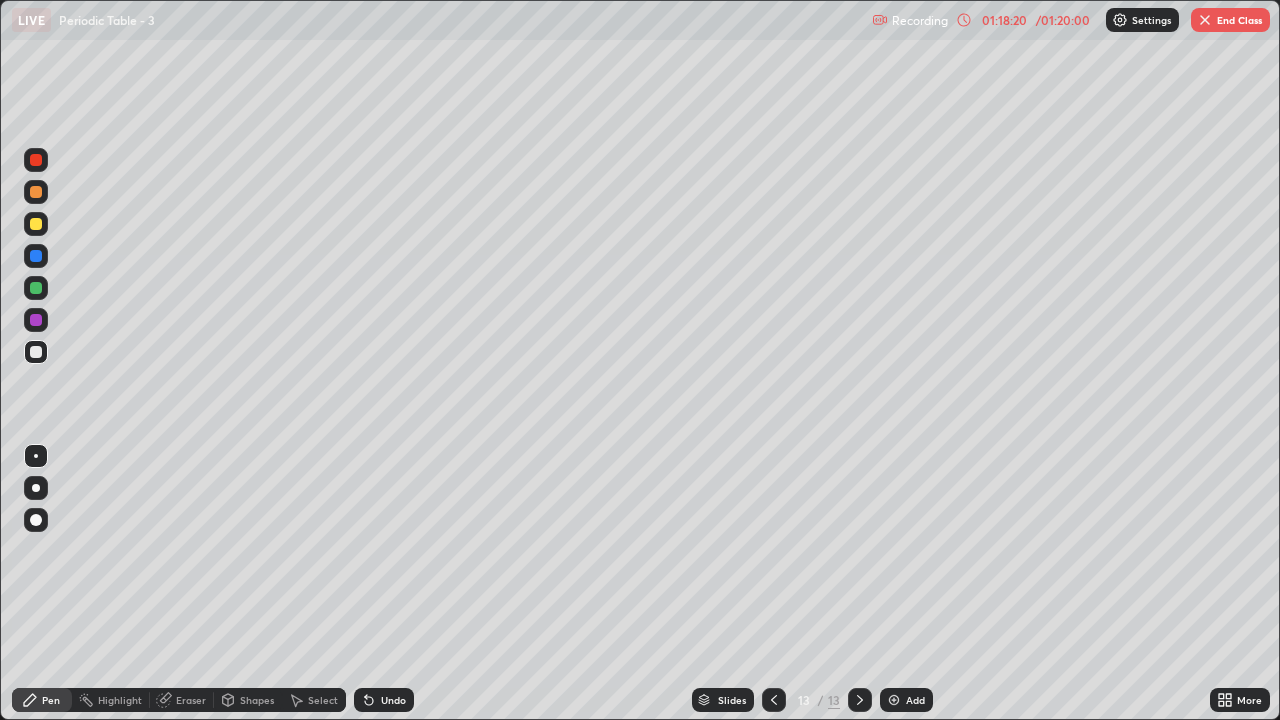 click on "End Class" at bounding box center [1230, 20] 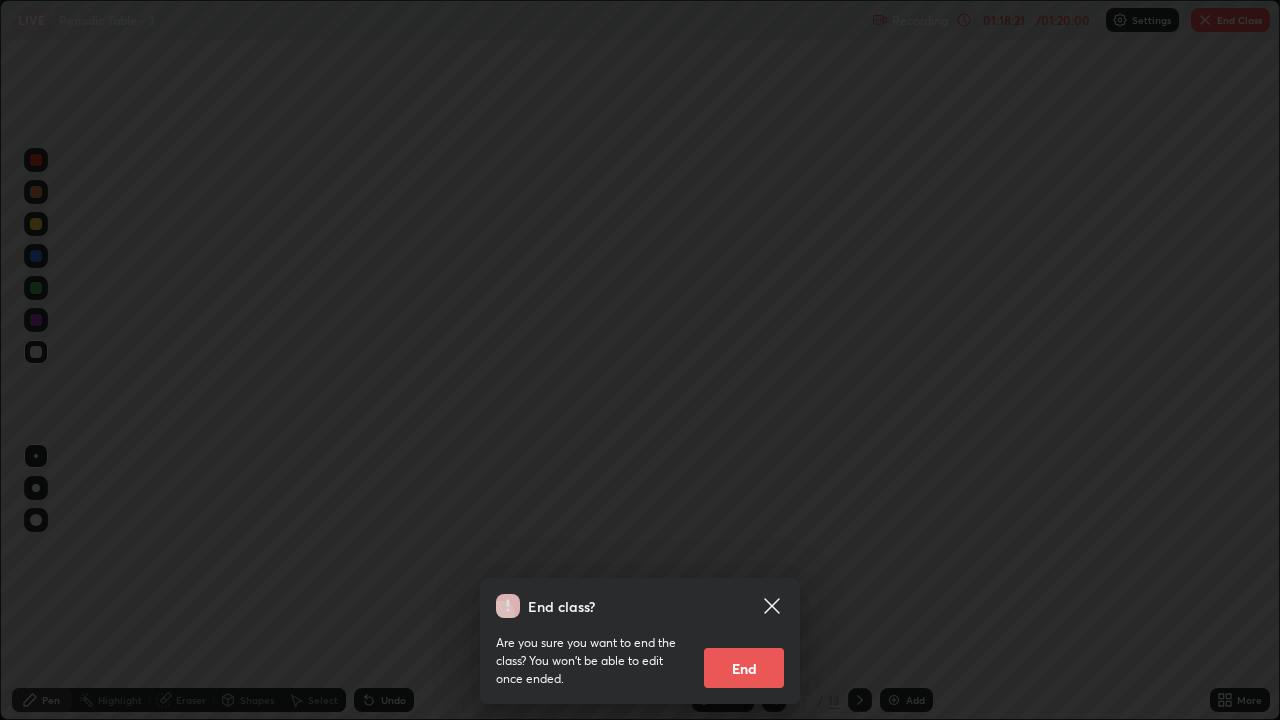 click on "End" at bounding box center (744, 668) 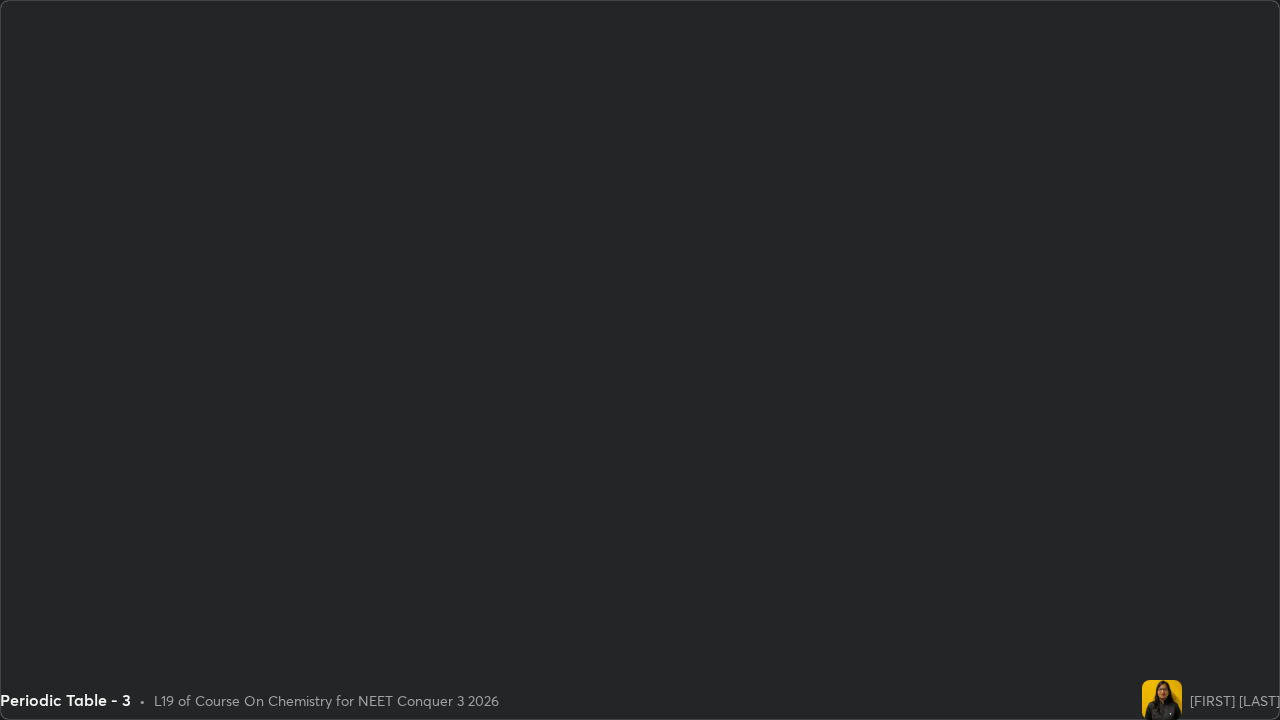 click on "End class? Are you sure you want to end the class? You won’t be able to edit once ended. End" at bounding box center [640, 1080] 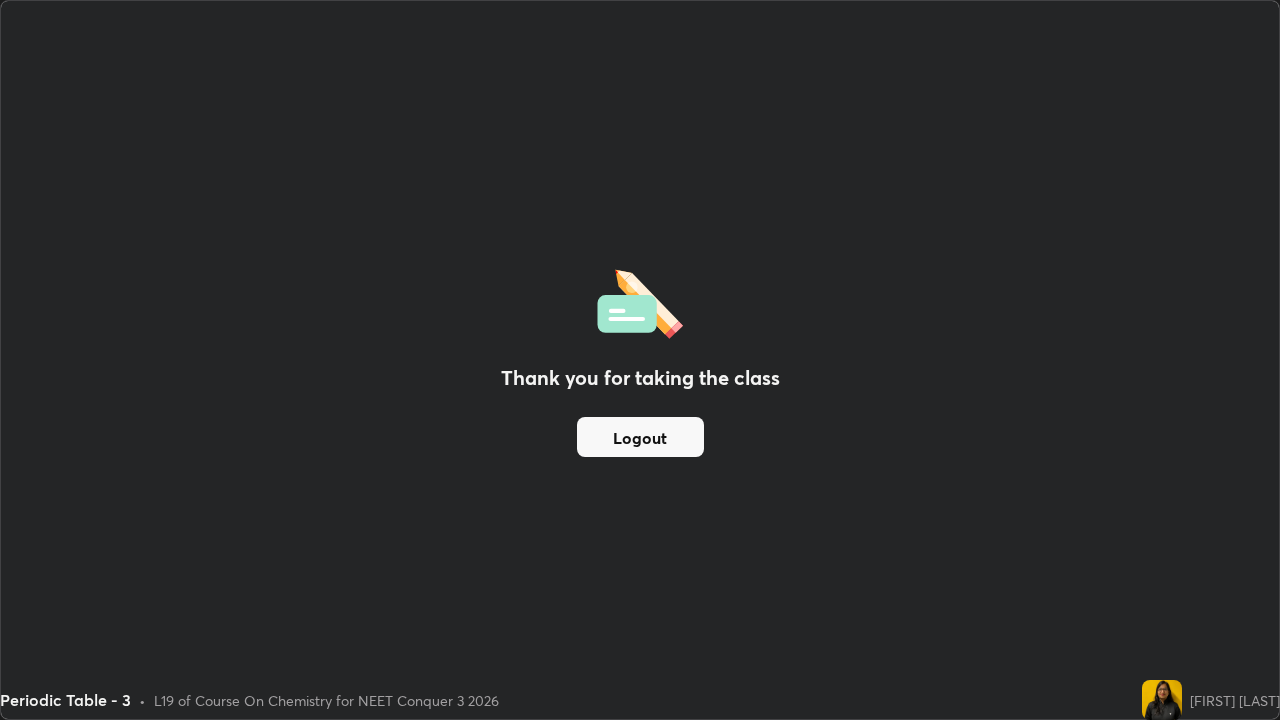 click on "Logout" at bounding box center (640, 437) 